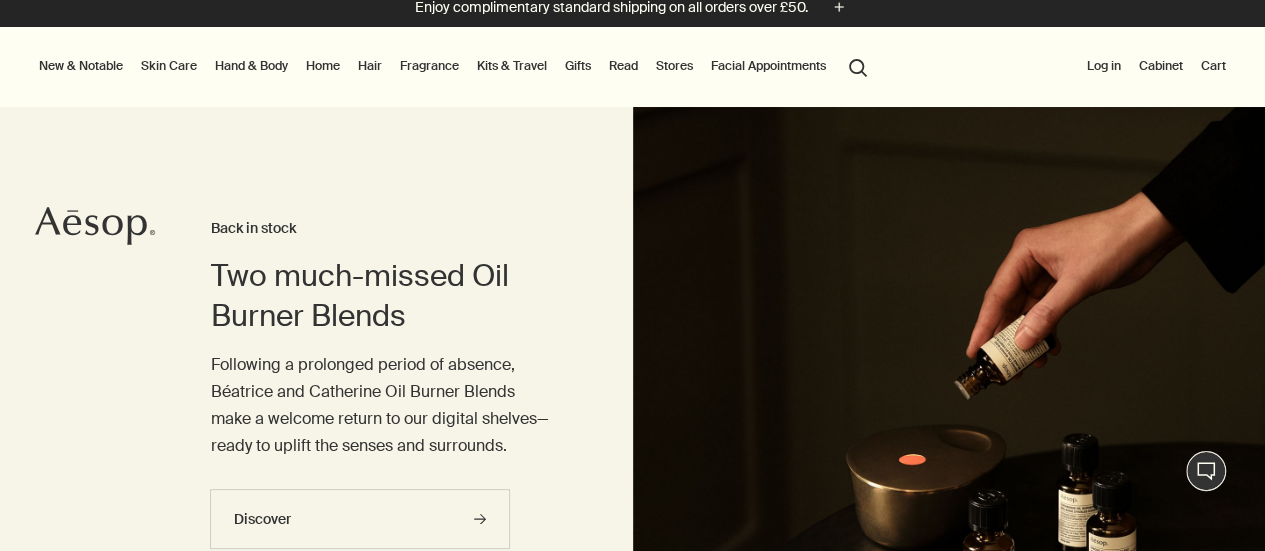 scroll, scrollTop: 600, scrollLeft: 0, axis: vertical 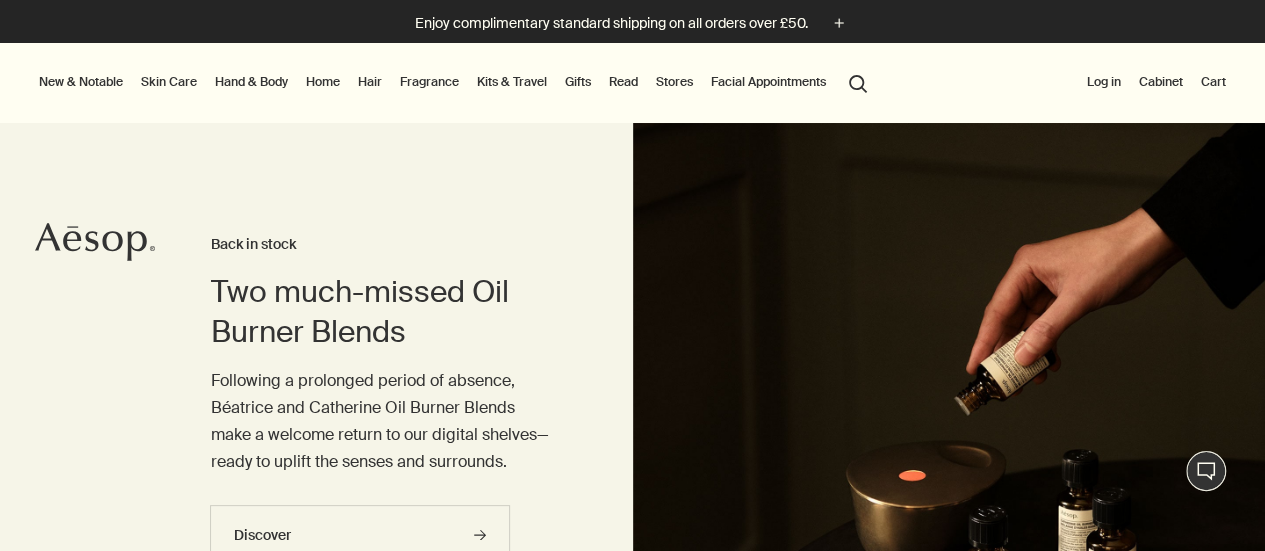 click on "Hair" at bounding box center [370, 82] 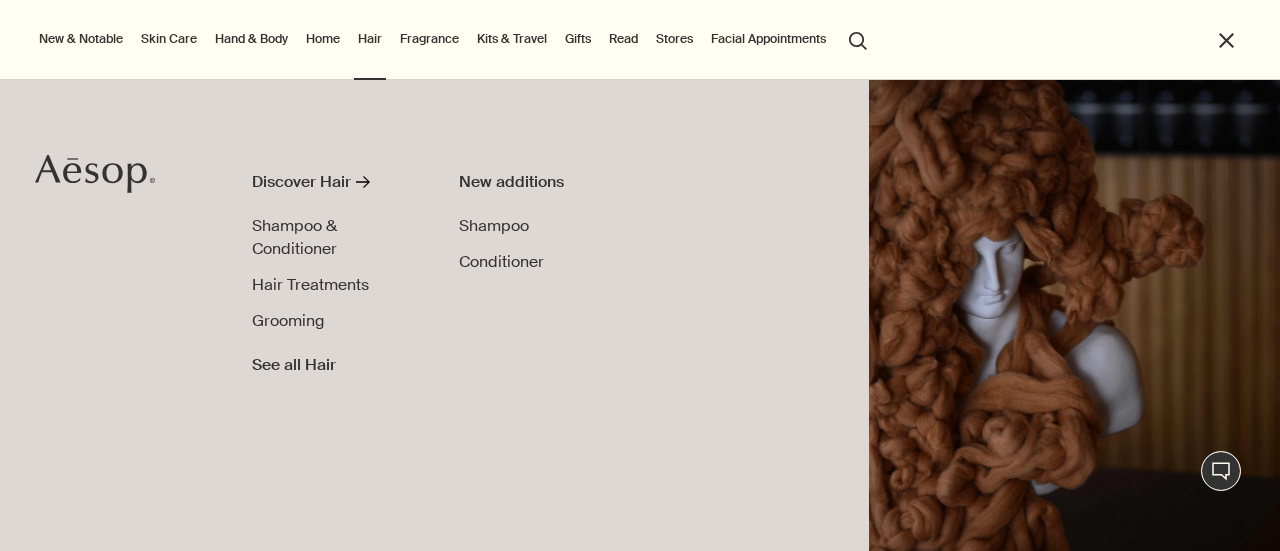 click on "Hand & Body" at bounding box center (251, 39) 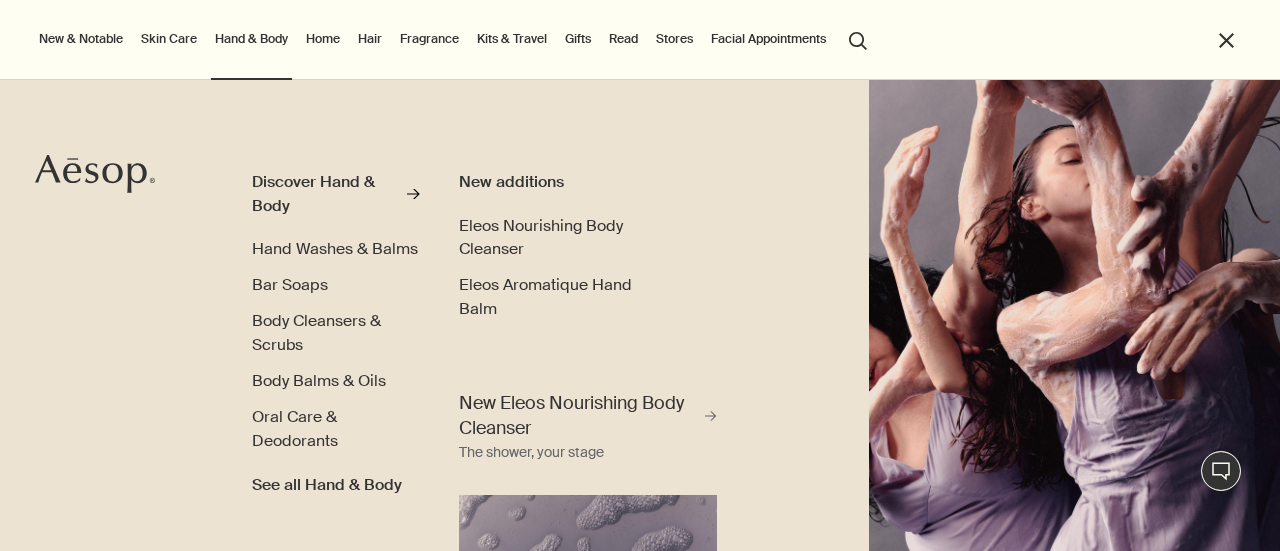 click on "Skin Care" at bounding box center (169, 39) 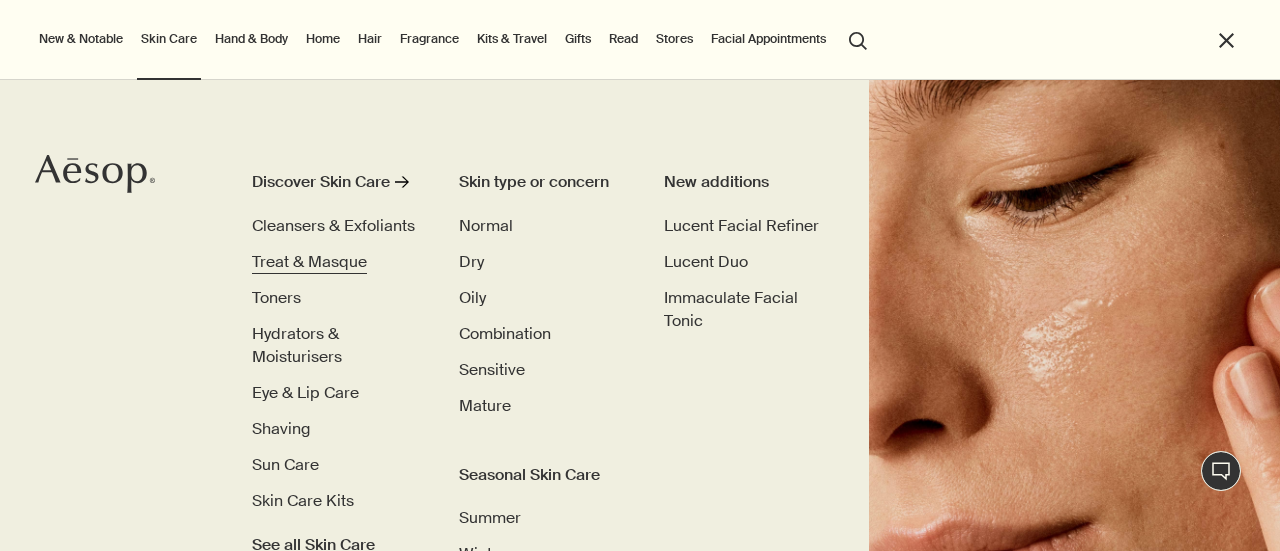 click on "Treat & Masque" at bounding box center (309, 261) 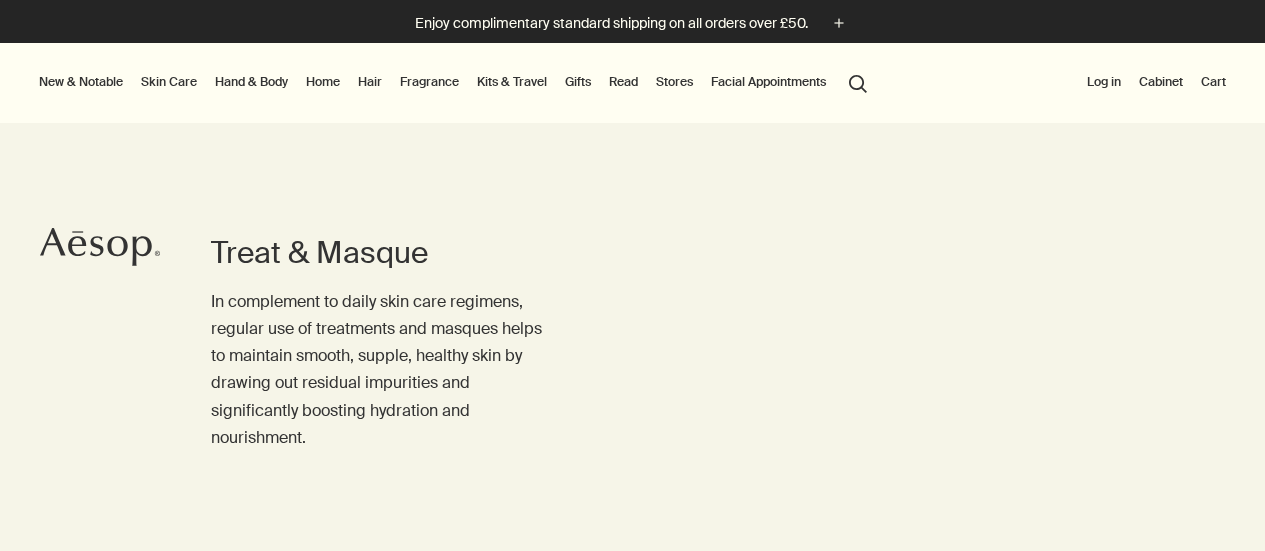 scroll, scrollTop: 0, scrollLeft: 0, axis: both 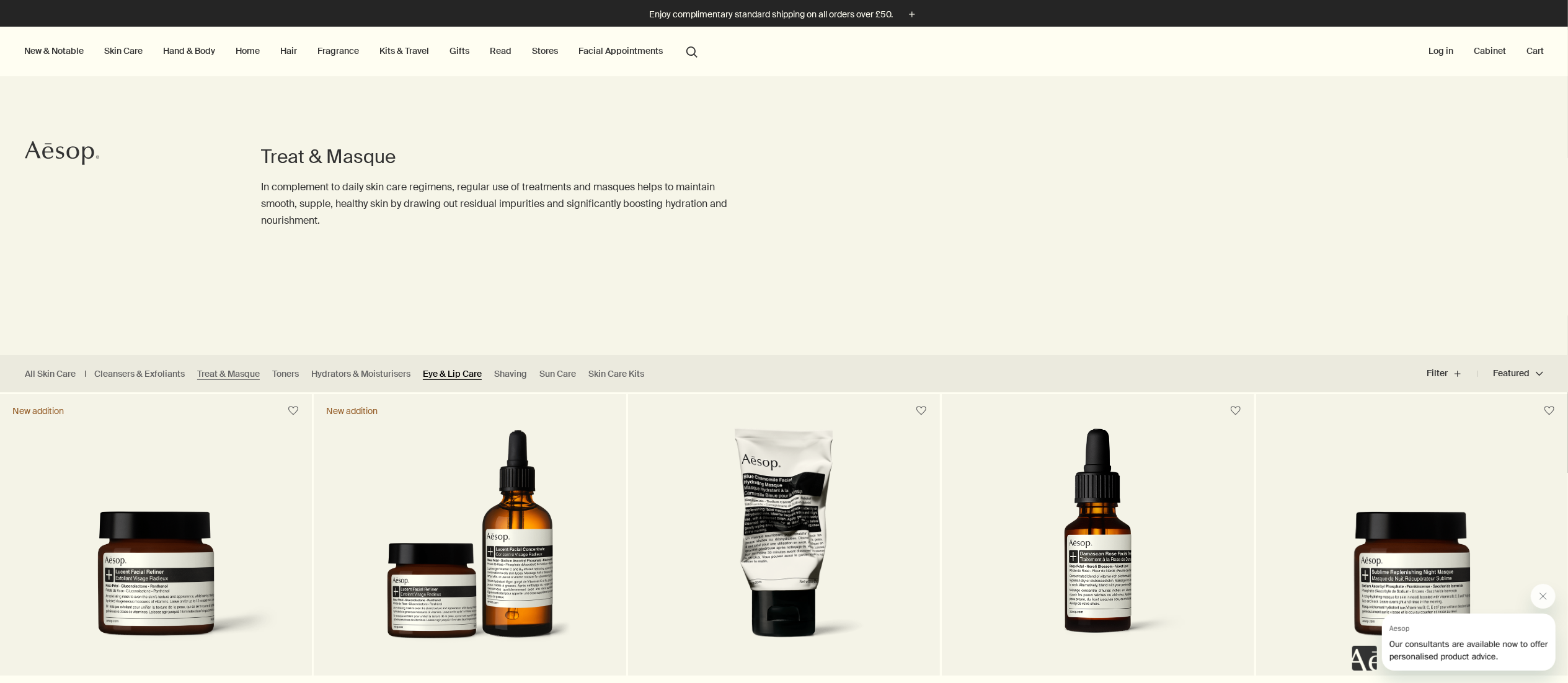 click on "Eye & Lip Care" at bounding box center (452, 374) 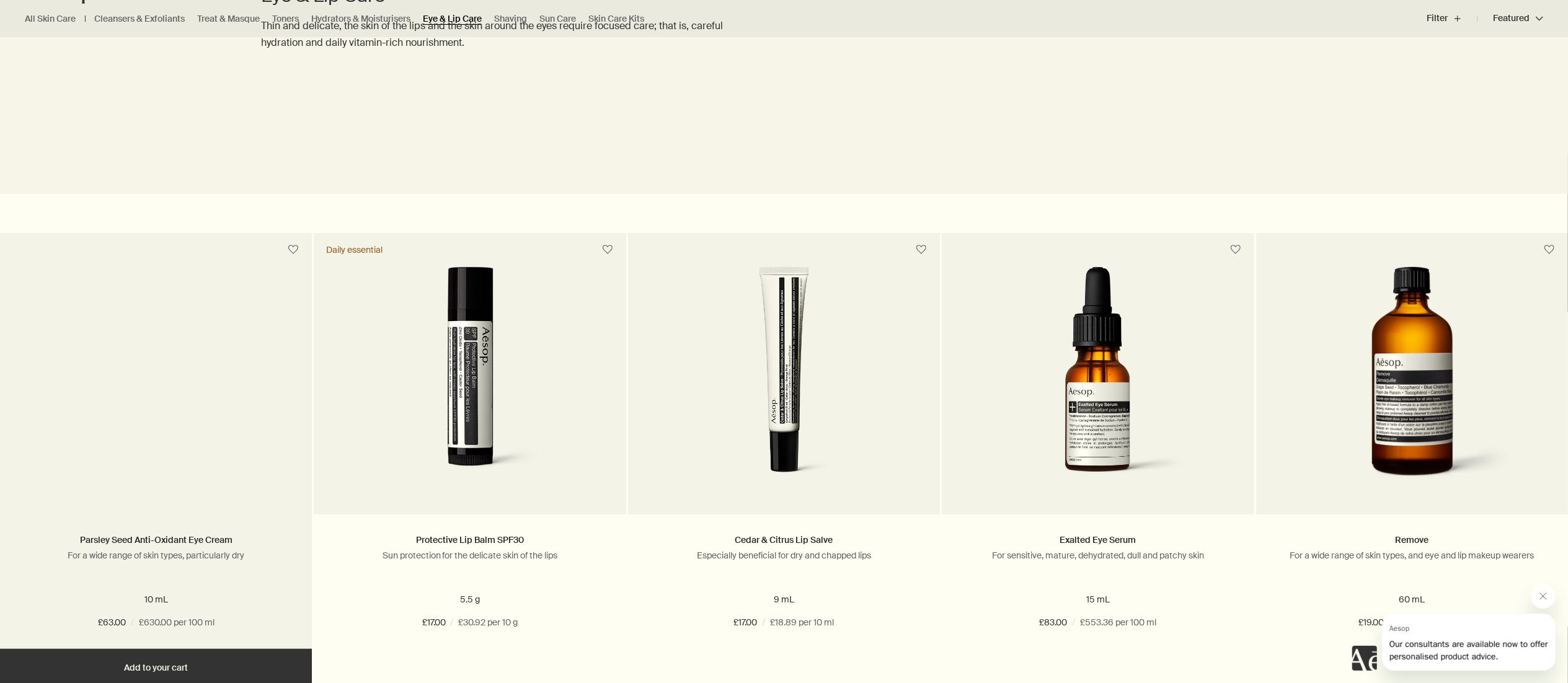 scroll, scrollTop: 0, scrollLeft: 0, axis: both 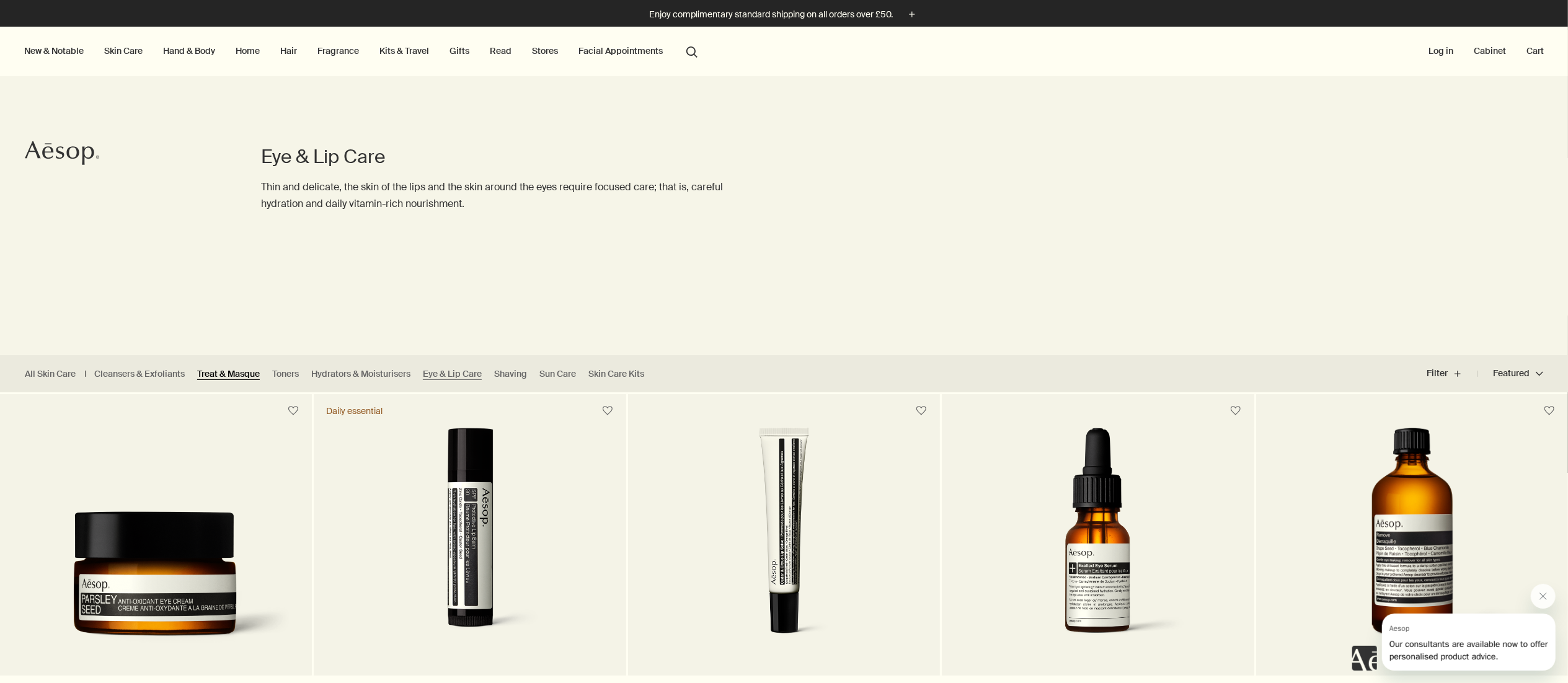 click on "Treat & Masque" at bounding box center [228, 374] 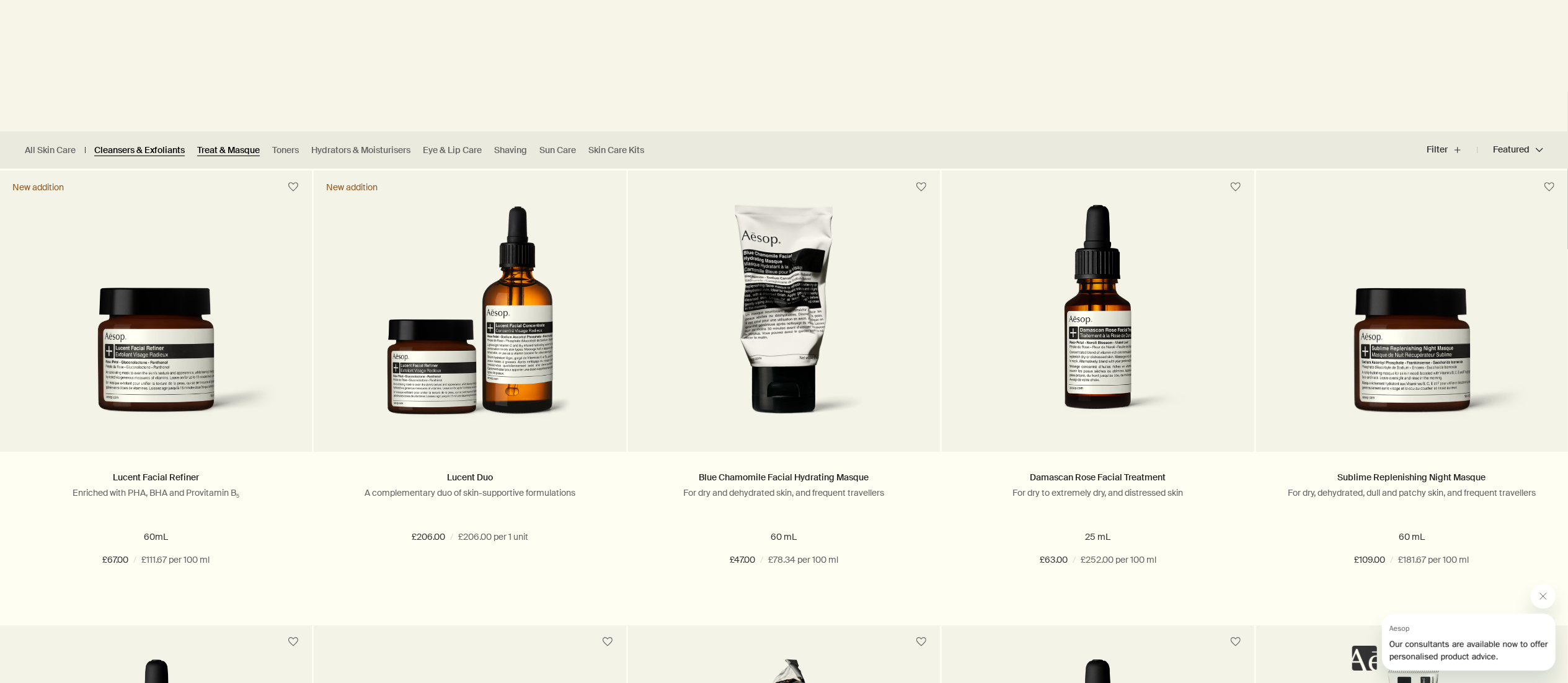 scroll, scrollTop: 248, scrollLeft: 0, axis: vertical 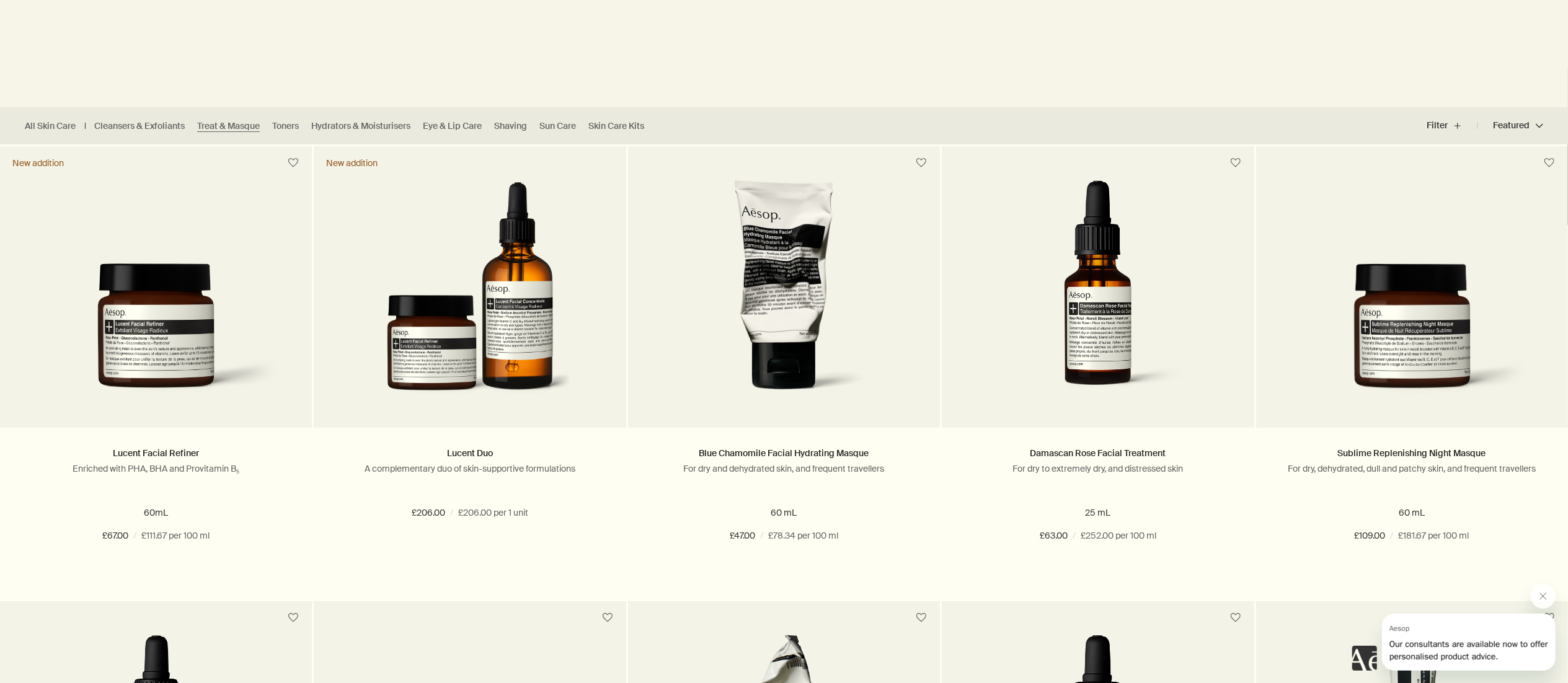 click on "All Skin Care Cleansers & Exfoliants Treat & Masque Toners Hydrators & Moisturisers Eye & Lip Care Shaving Sun Care Skin Care Kits" at bounding box center (337, 126) 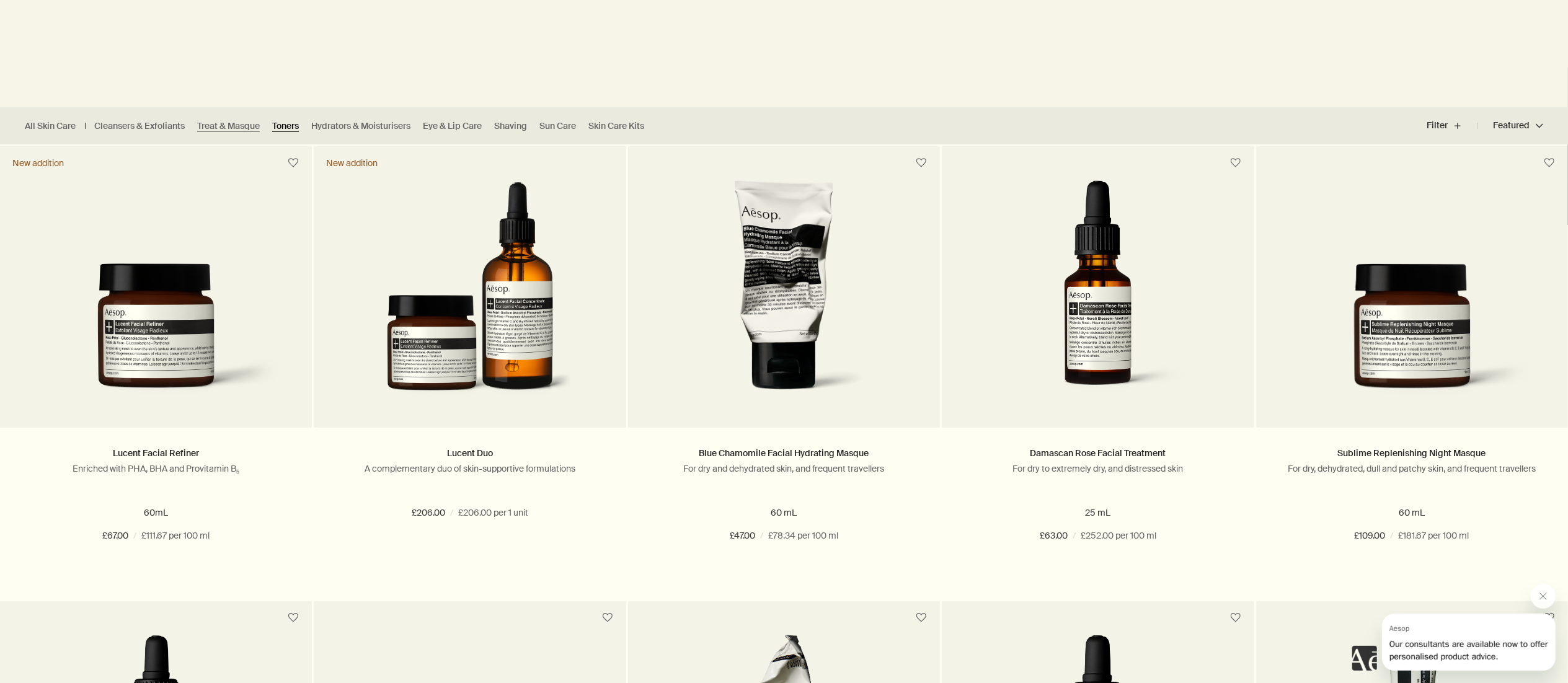 click on "Toners" at bounding box center (285, 126) 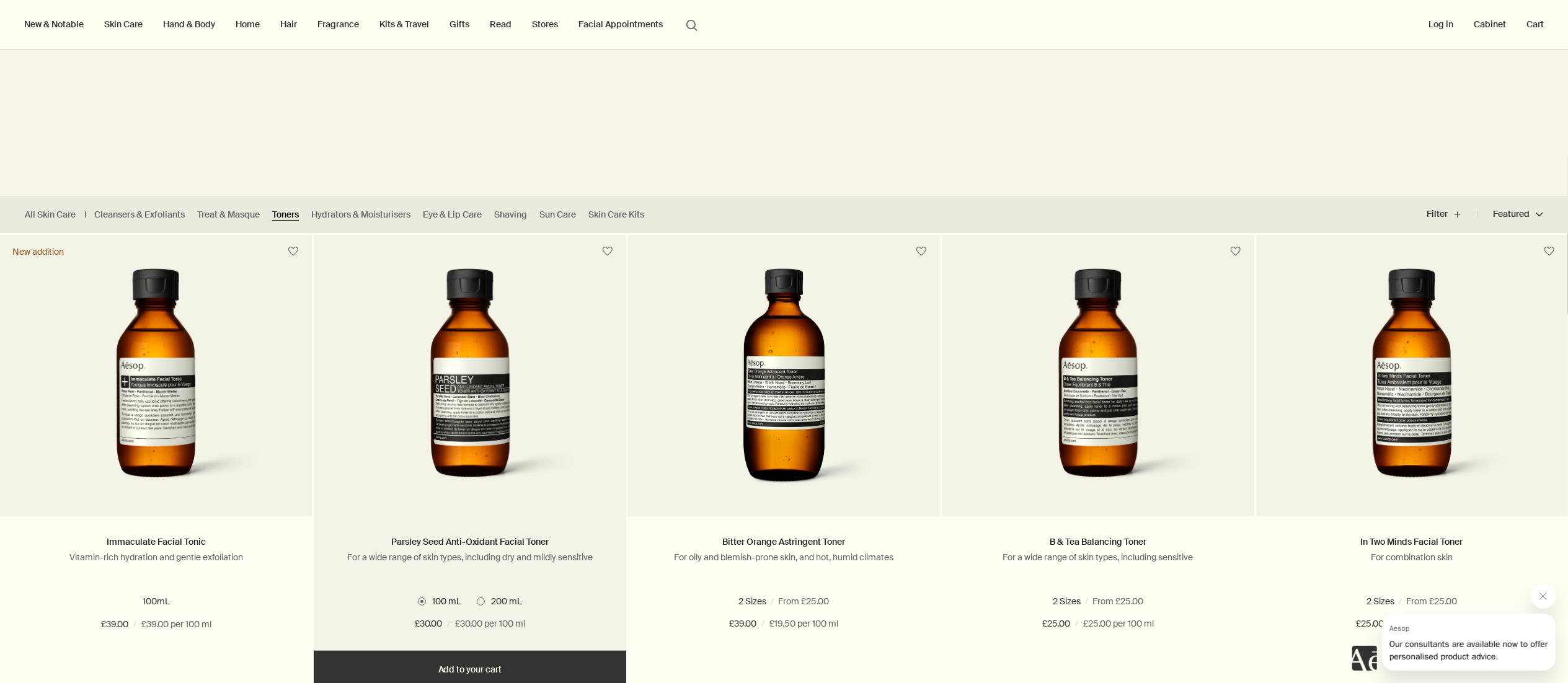scroll, scrollTop: 124, scrollLeft: 0, axis: vertical 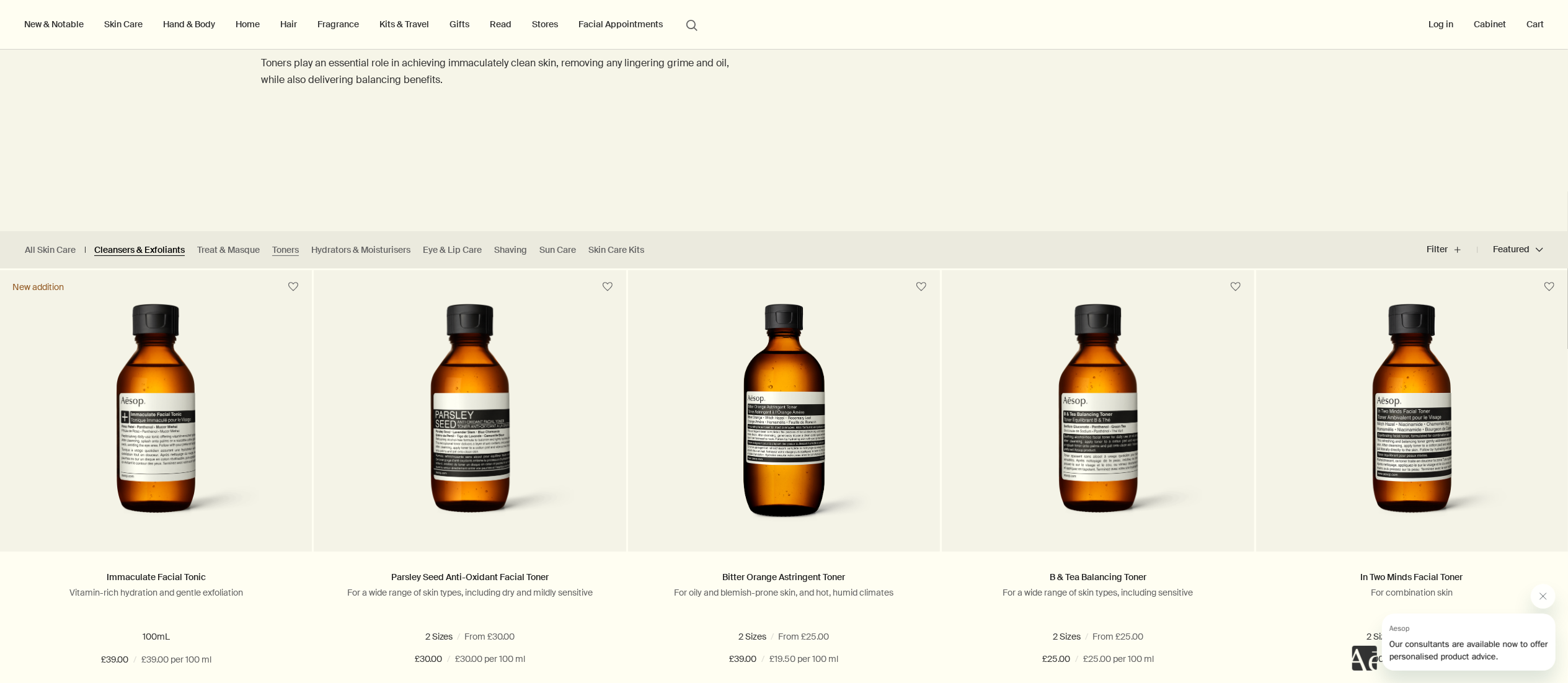 click on "Cleansers & Exfoliants" at bounding box center (140, 250) 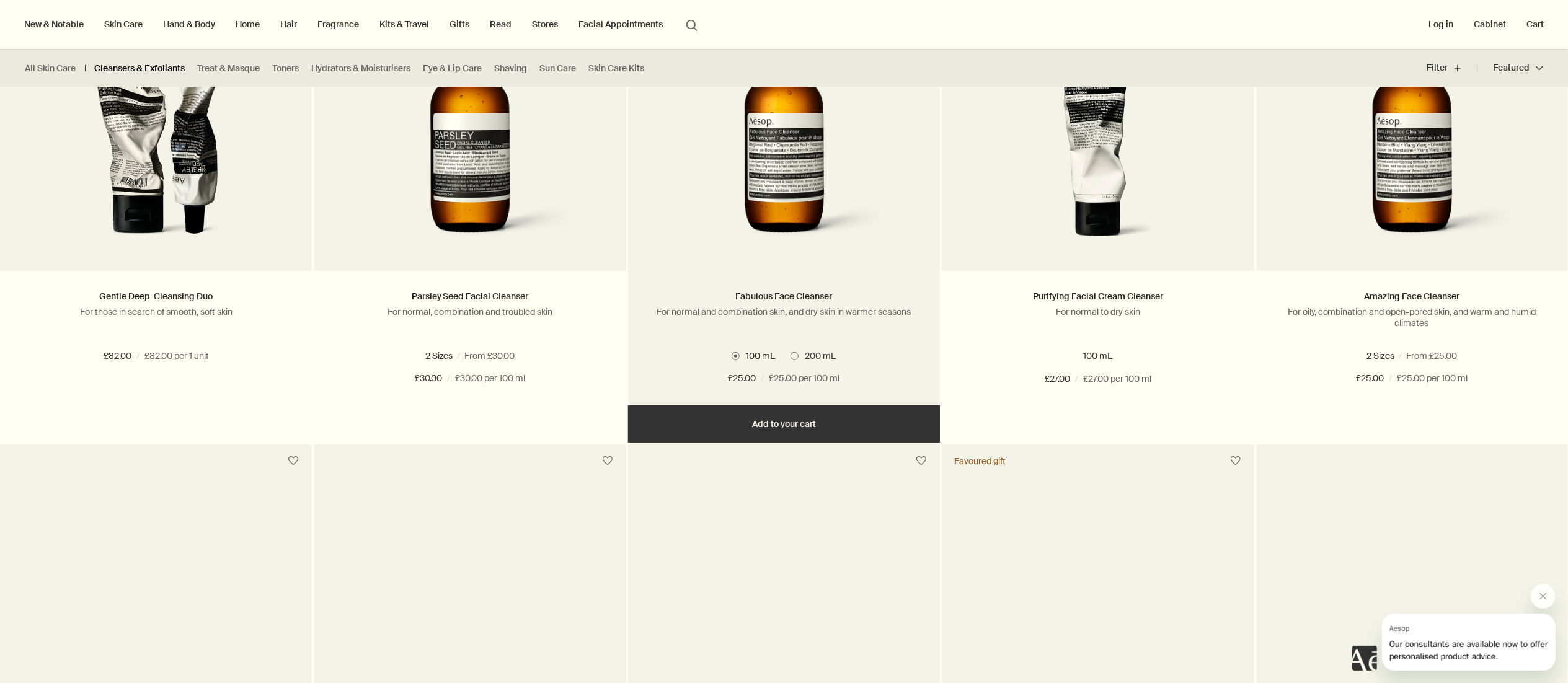 scroll, scrollTop: 248, scrollLeft: 0, axis: vertical 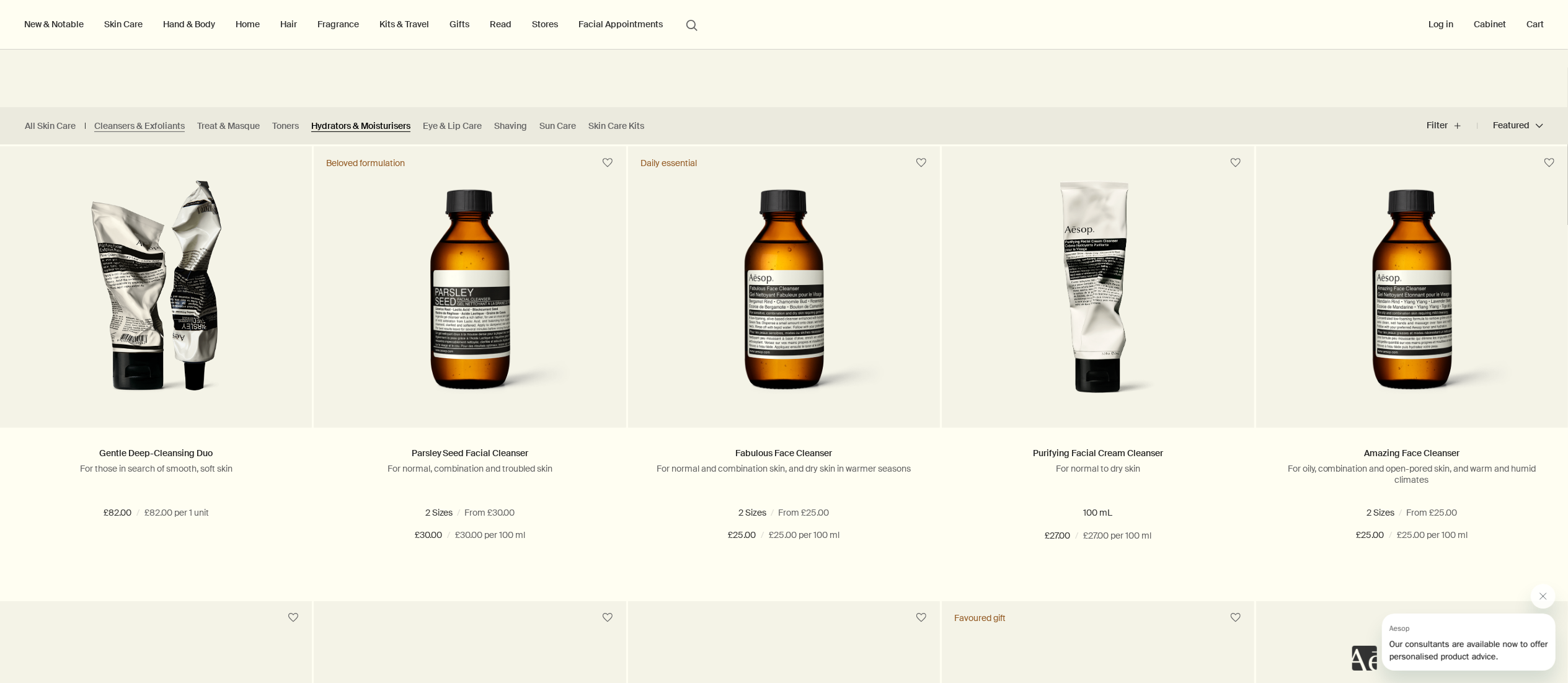click on "Hydrators & Moisturisers" at bounding box center (361, 126) 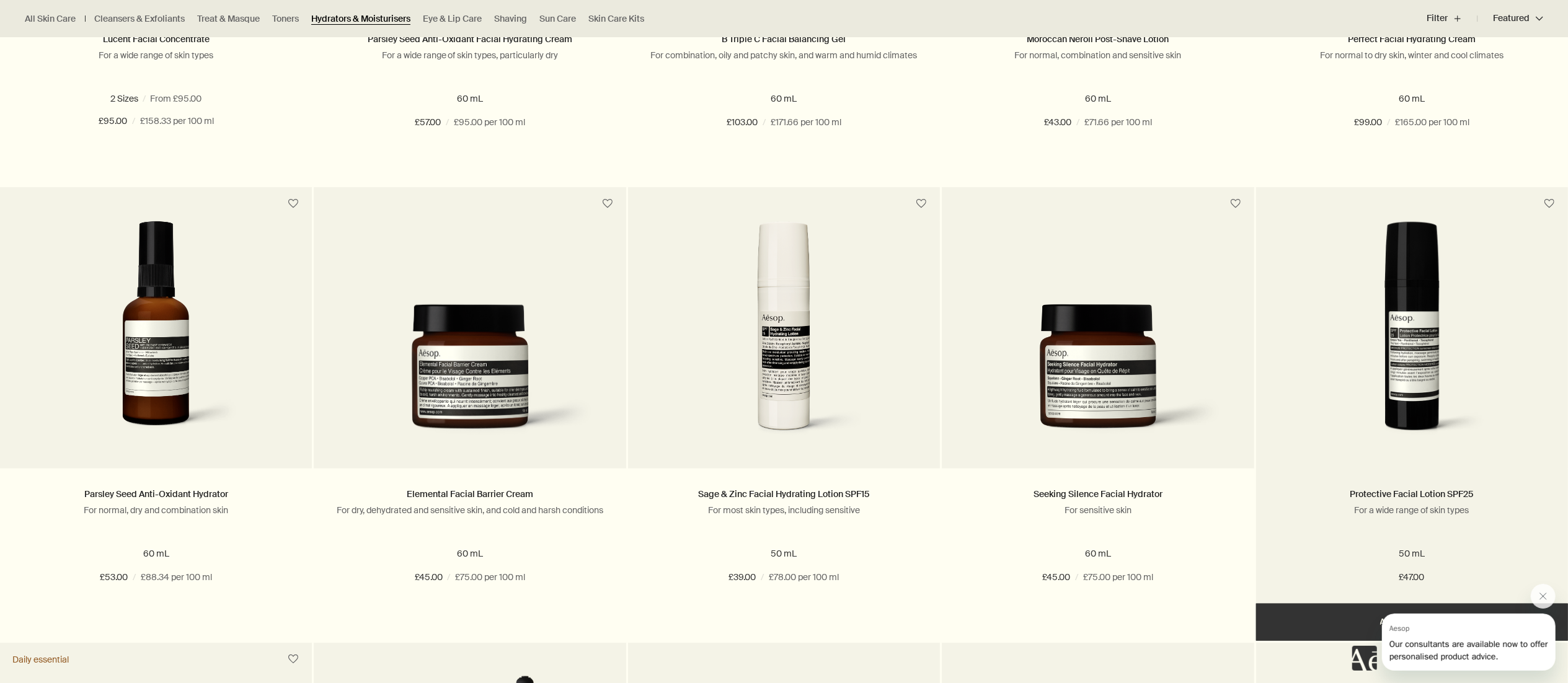 scroll, scrollTop: 1364, scrollLeft: 0, axis: vertical 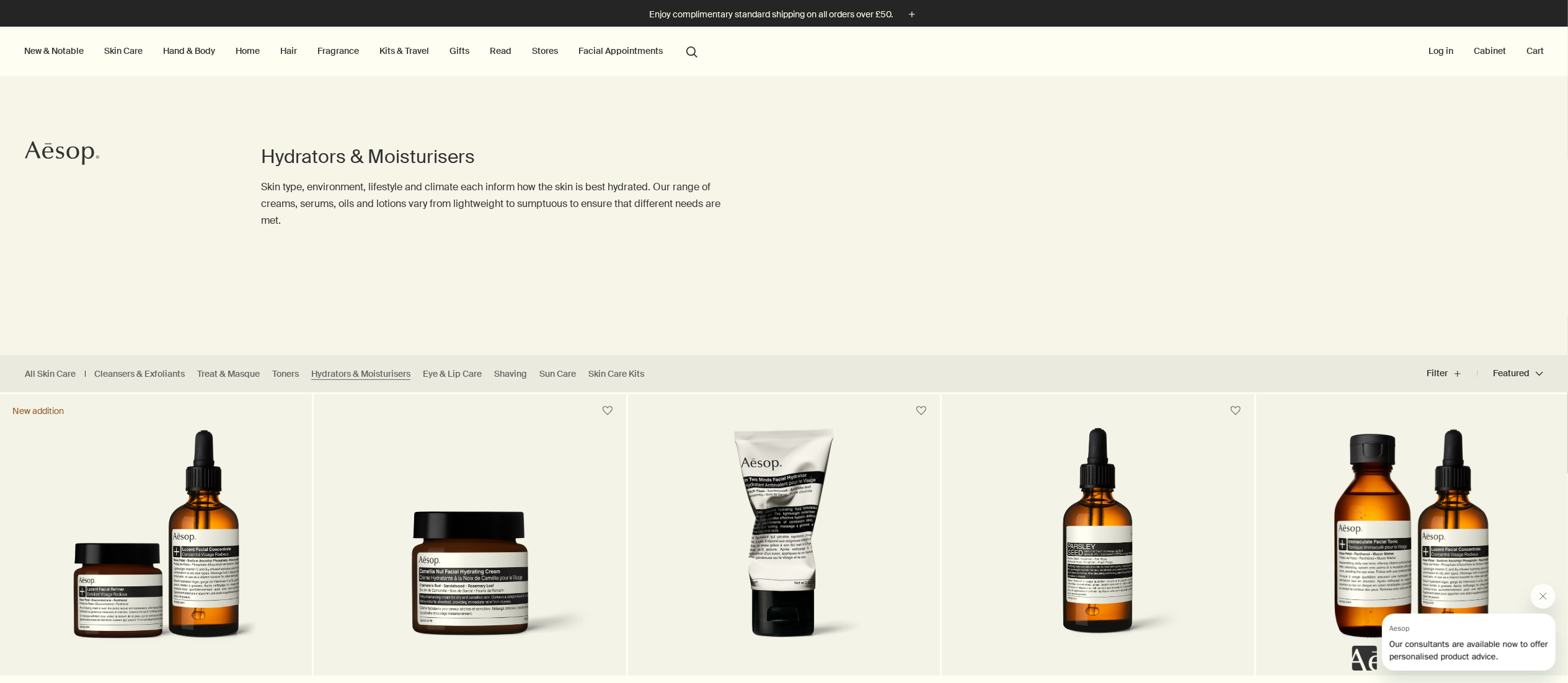 click on "Fragrance" at bounding box center (338, 51) 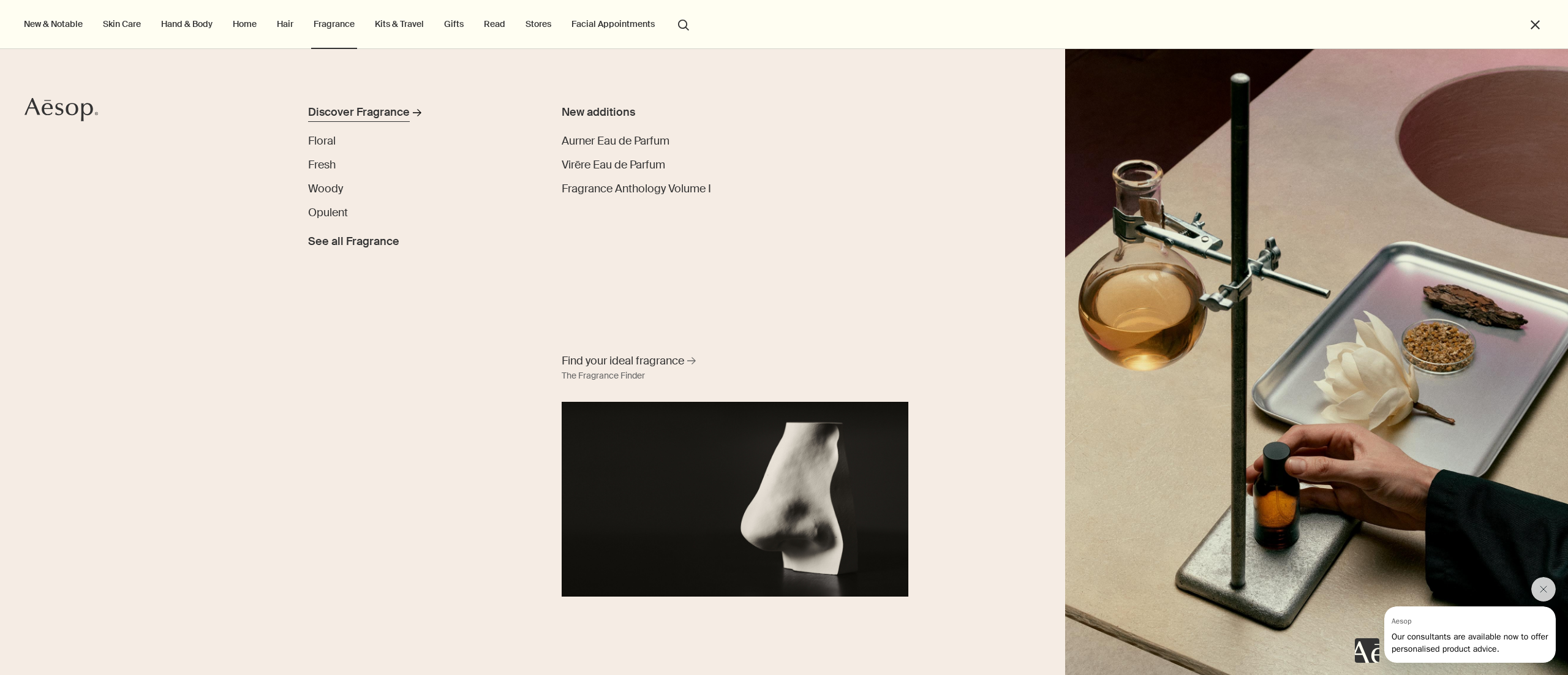 click on "Discover Fragrance" at bounding box center (359, 112) 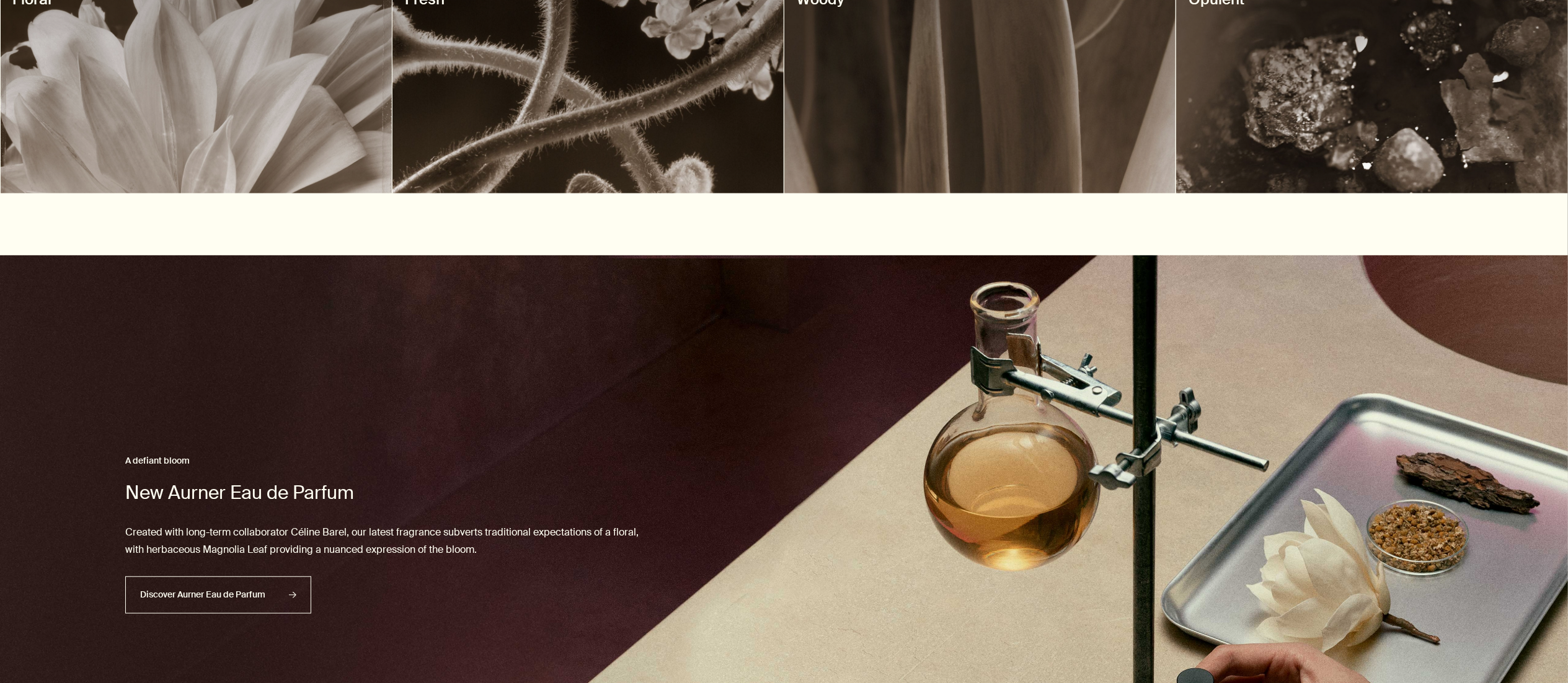 scroll, scrollTop: 0, scrollLeft: 0, axis: both 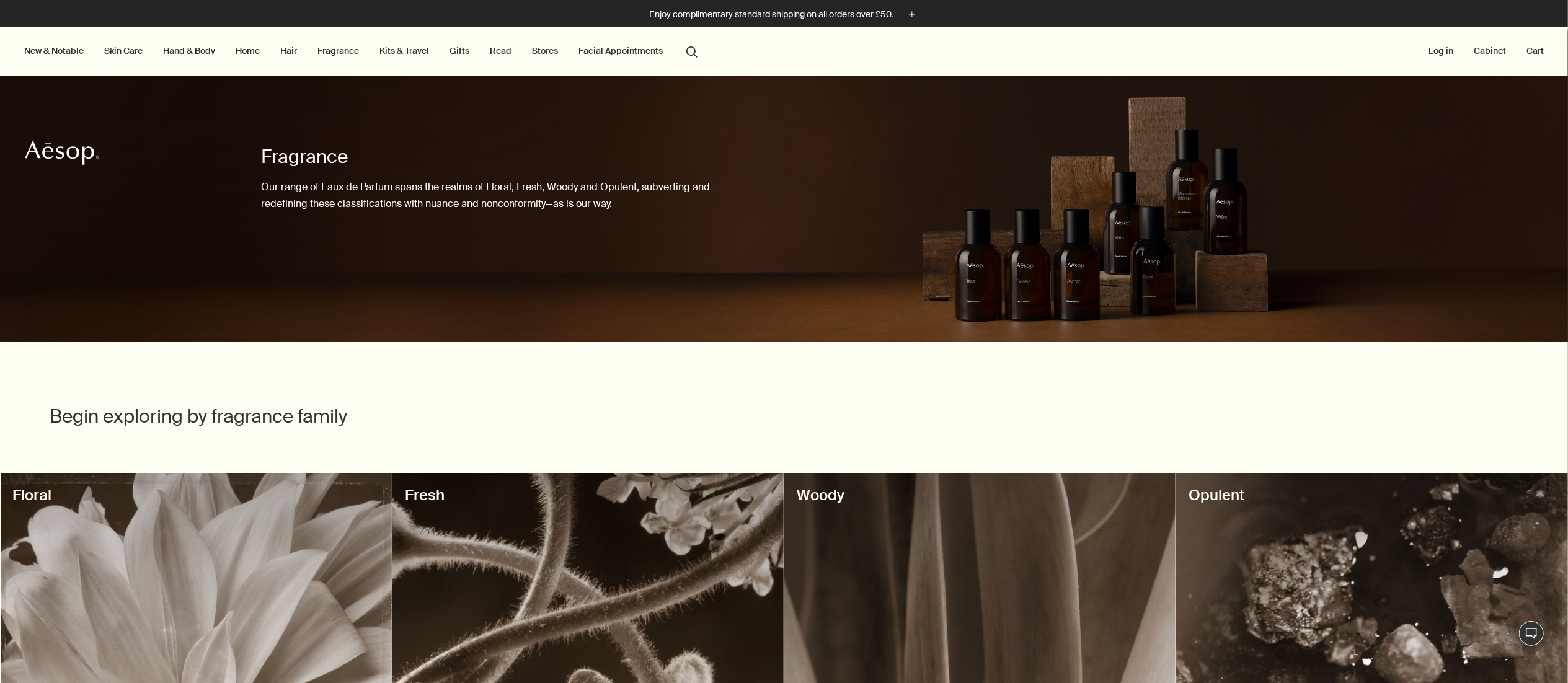 click on "Gifts" at bounding box center (459, 51) 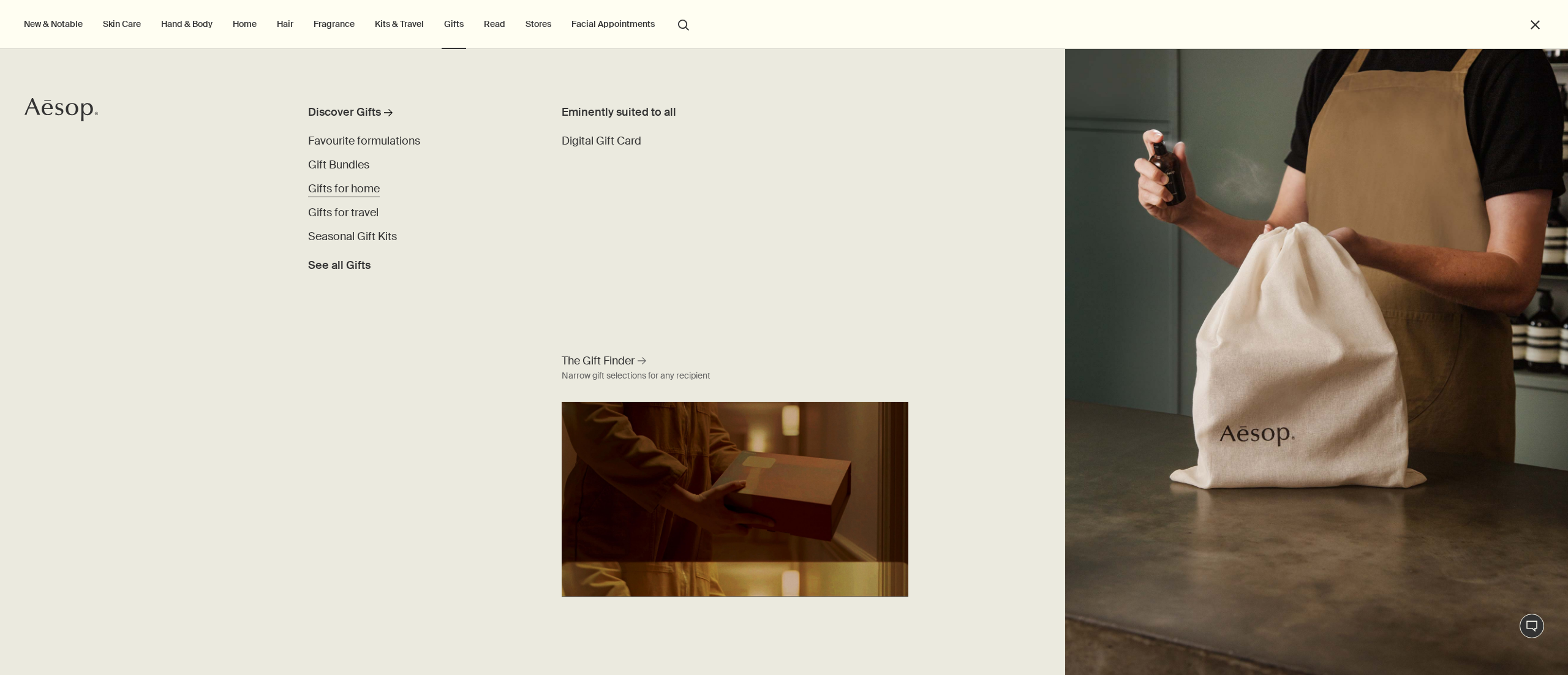 click on "Gifts for home" at bounding box center (344, 189) 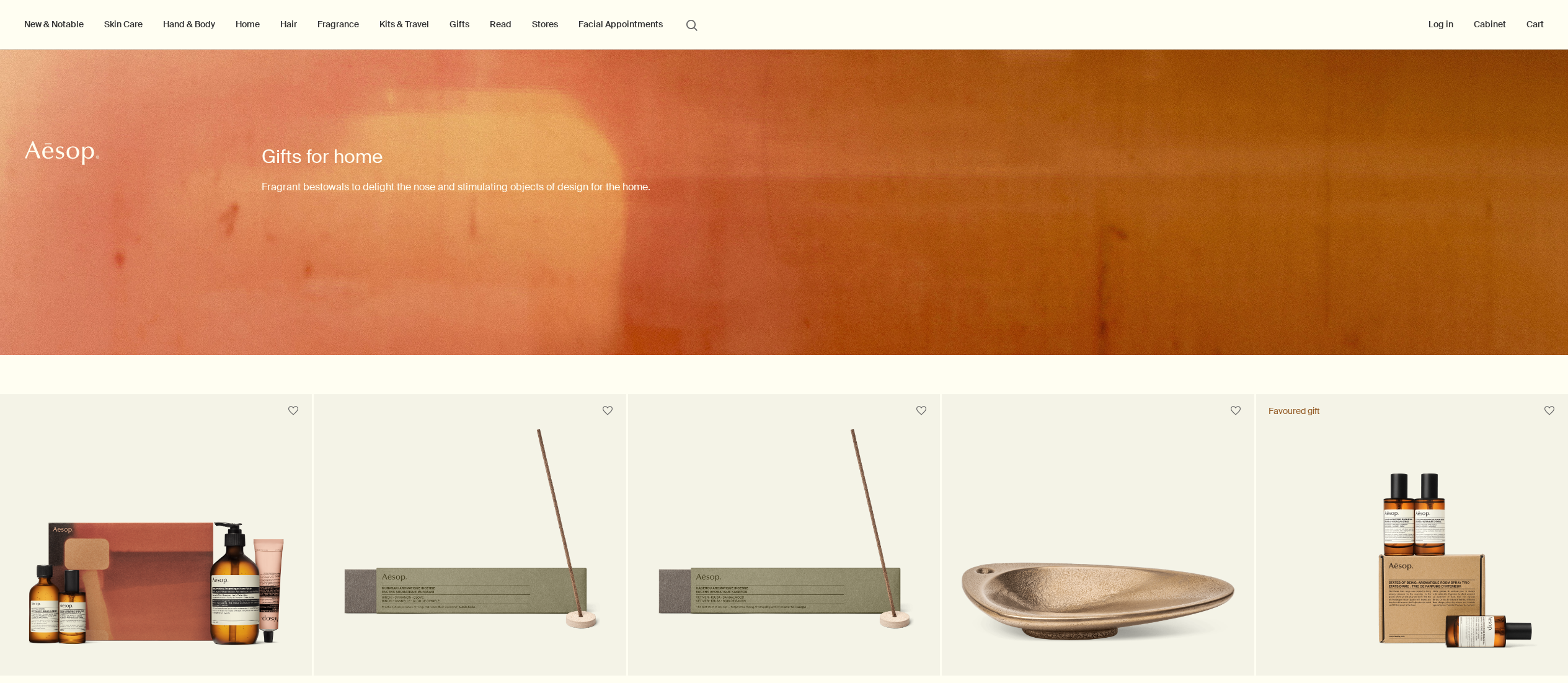scroll, scrollTop: 372, scrollLeft: 0, axis: vertical 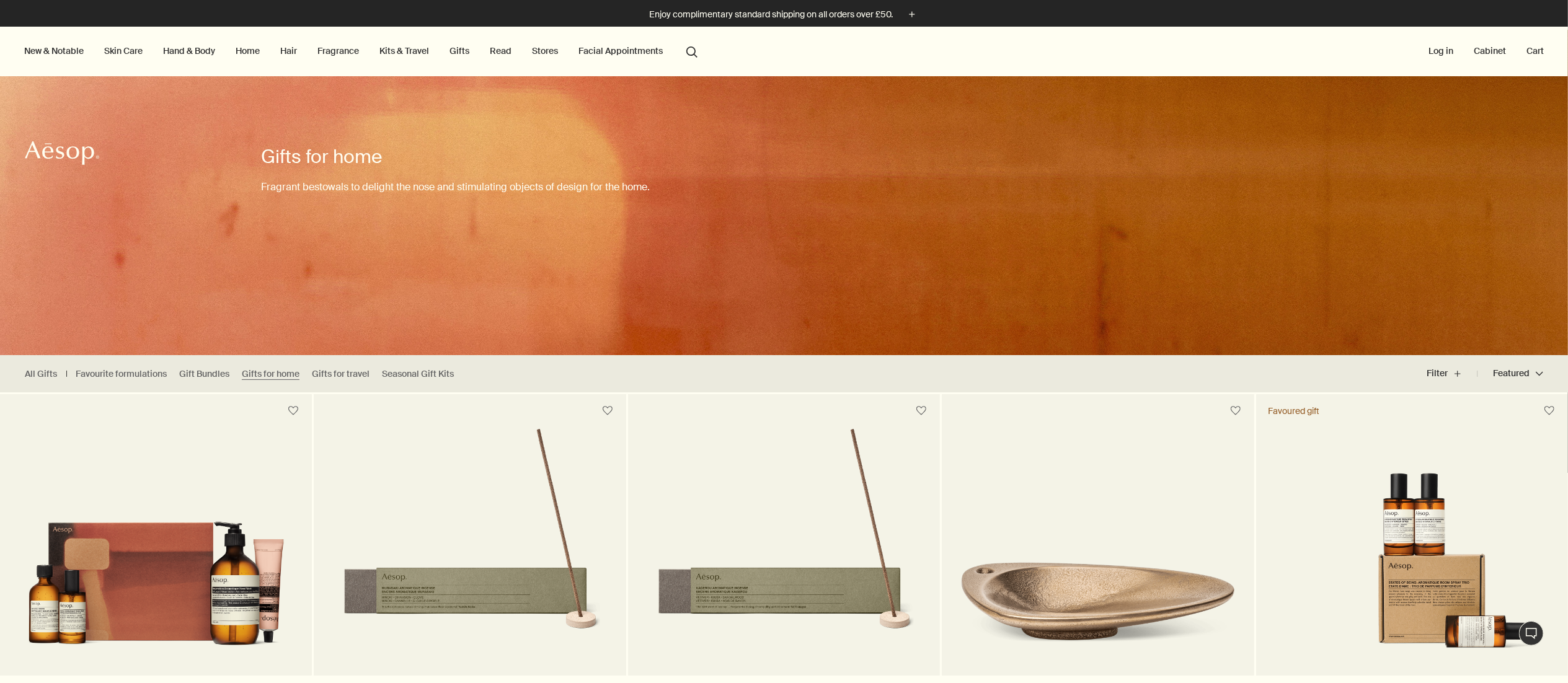 click on "Kits & Travel" at bounding box center [404, 51] 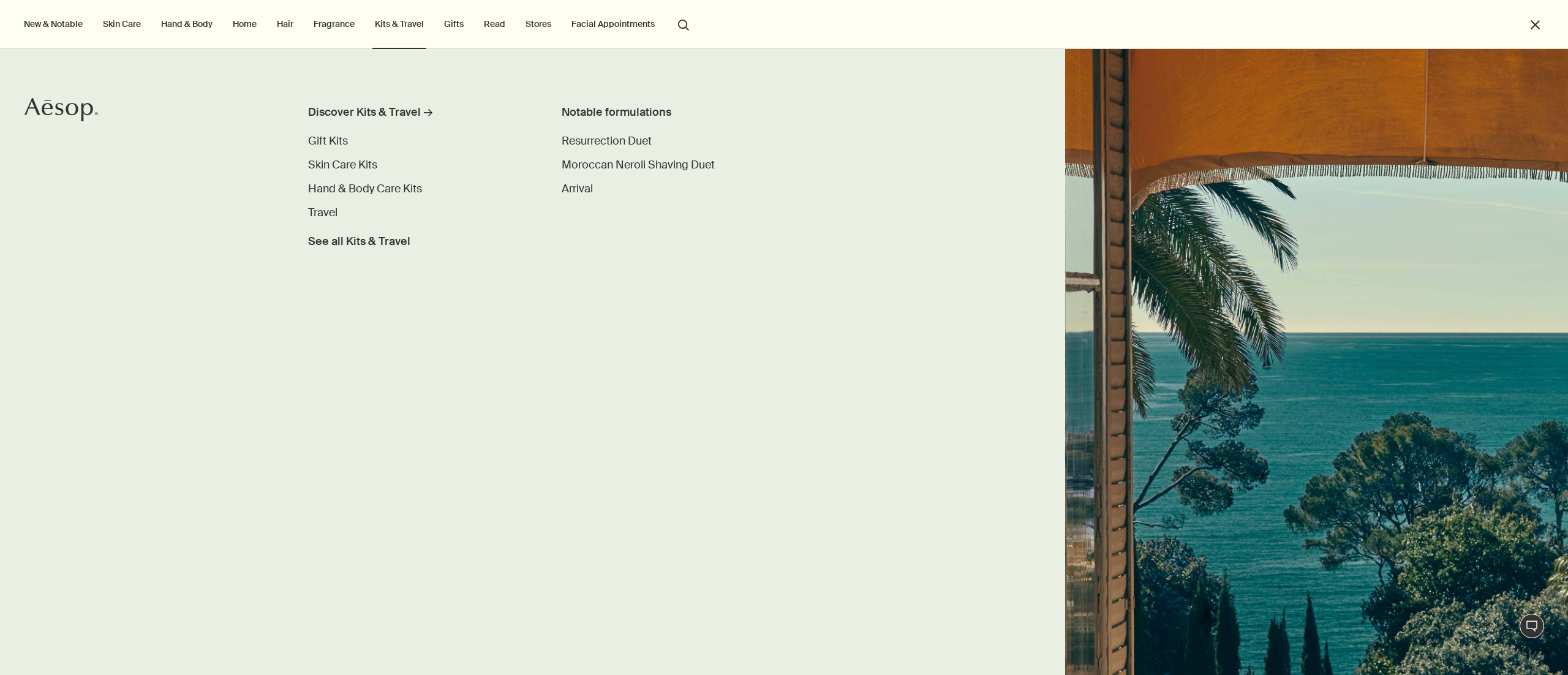 click on "Fragrance" at bounding box center (334, 24) 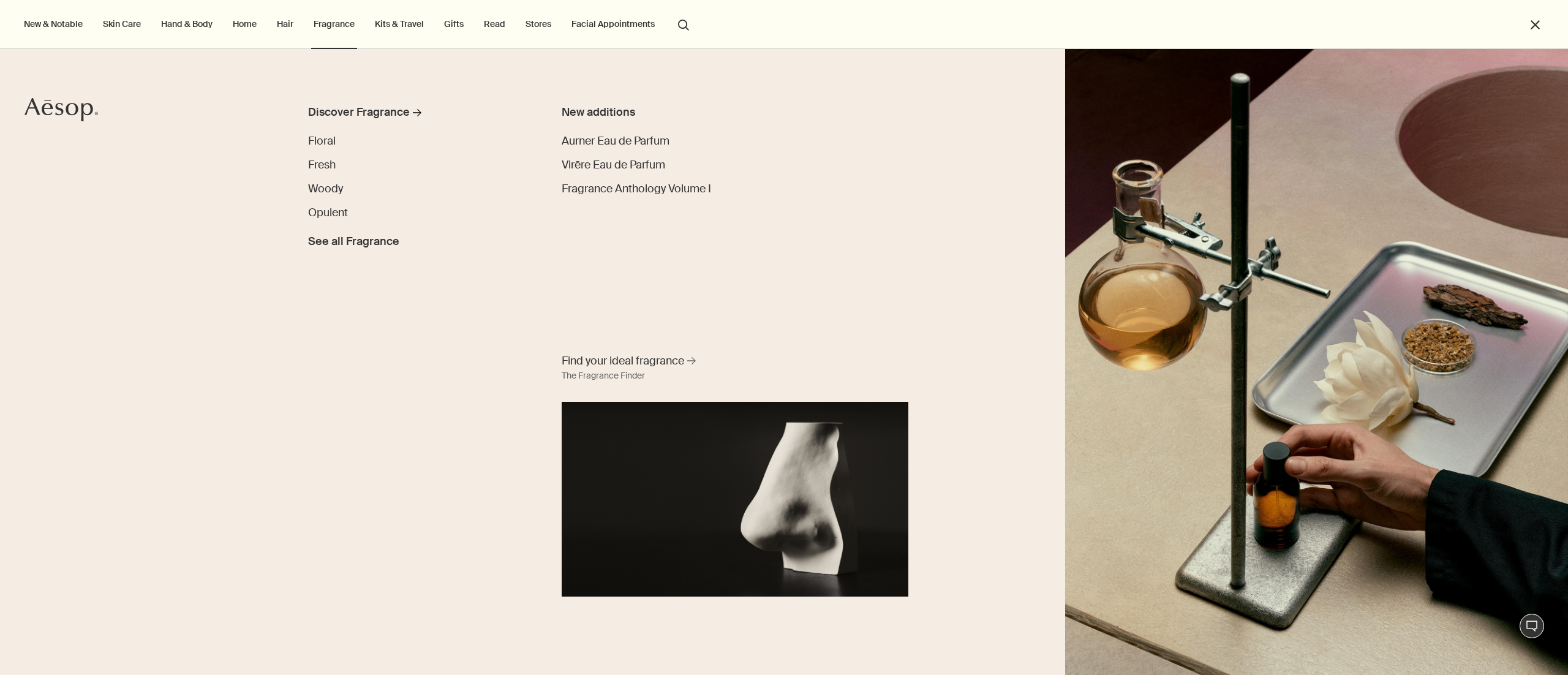 click on "New & Notable New additions Lucent Facial Refiner Lucent Duo Eleos Nourishing Body Cleanser Aurner Eau de Parfum Notable formulations Resurrection Aromatique Hand Wash Reverence Aromatique Hand Wash Geranium Leaf Body Cleanser Resurrection Aromatique Hand Balm Skin Care Discover Skin Care   rightArrow Cleansers & Exfoliants Treat & Masque Toners Hydrators & Moisturisers Eye & Lip Care Shaving Sun Care Skin Care Kits See all Skin Care Skin type or concern Normal Dry Oily Combination Sensitive Mature Seasonal Skin Care Summer Winter New additions Lucent Facial Refiner Lucent Duo Immaculate Facial Tonic Discover your skin type   rightArrow A personal prescription Hand & Body Discover Hand & Body   rightArrow Hand Washes & Balms Bar Soaps Body Cleansers & Scrubs Body Balms & Oils Oral Care & Deodorants See all Hand & Body New additions Eleos Nourishing Body Cleanser Eleos Aromatique Hand Balm New Eleos Nourishing Body Cleanser   rightArrow The shower, your stage Home Discover Home   rightArrow Room Sprays Incense" at bounding box center [781, 25] 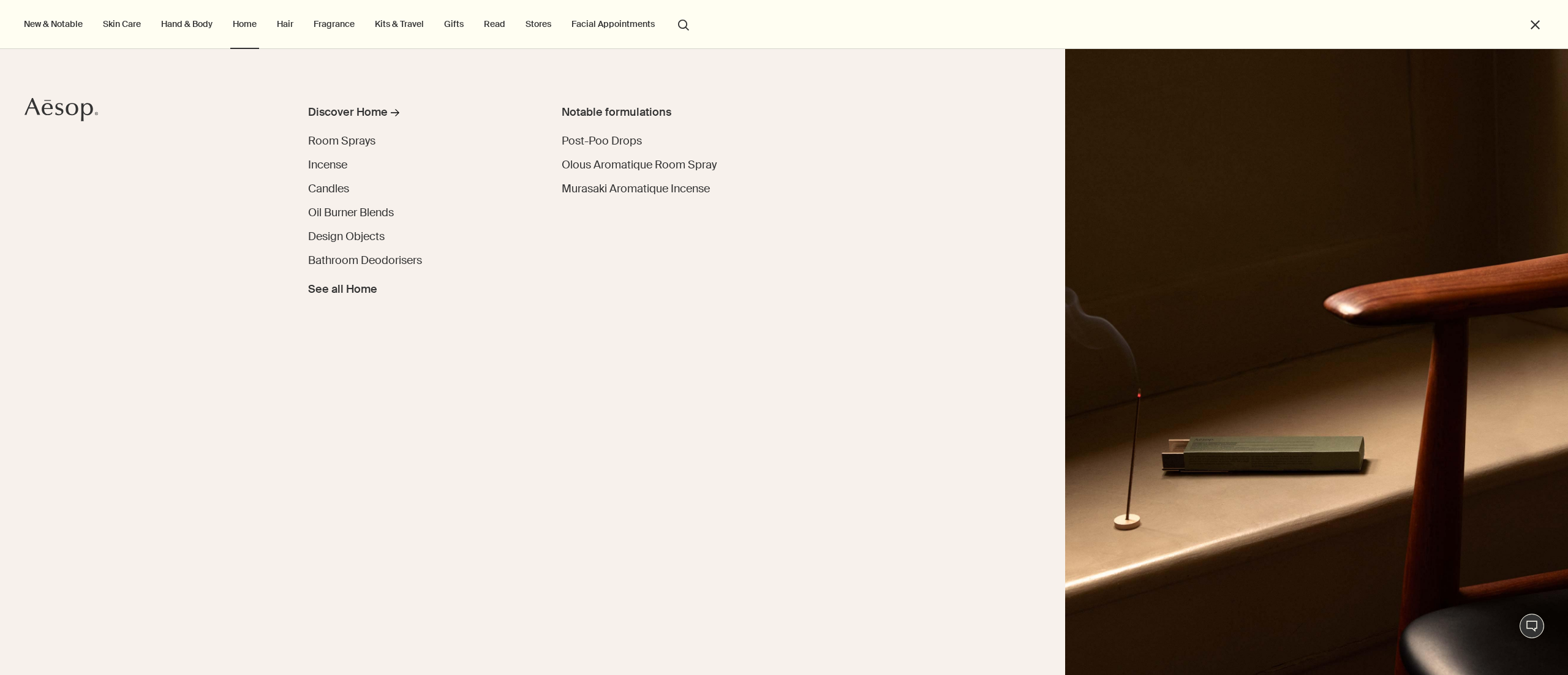 click on "Hand & Body" at bounding box center [187, 24] 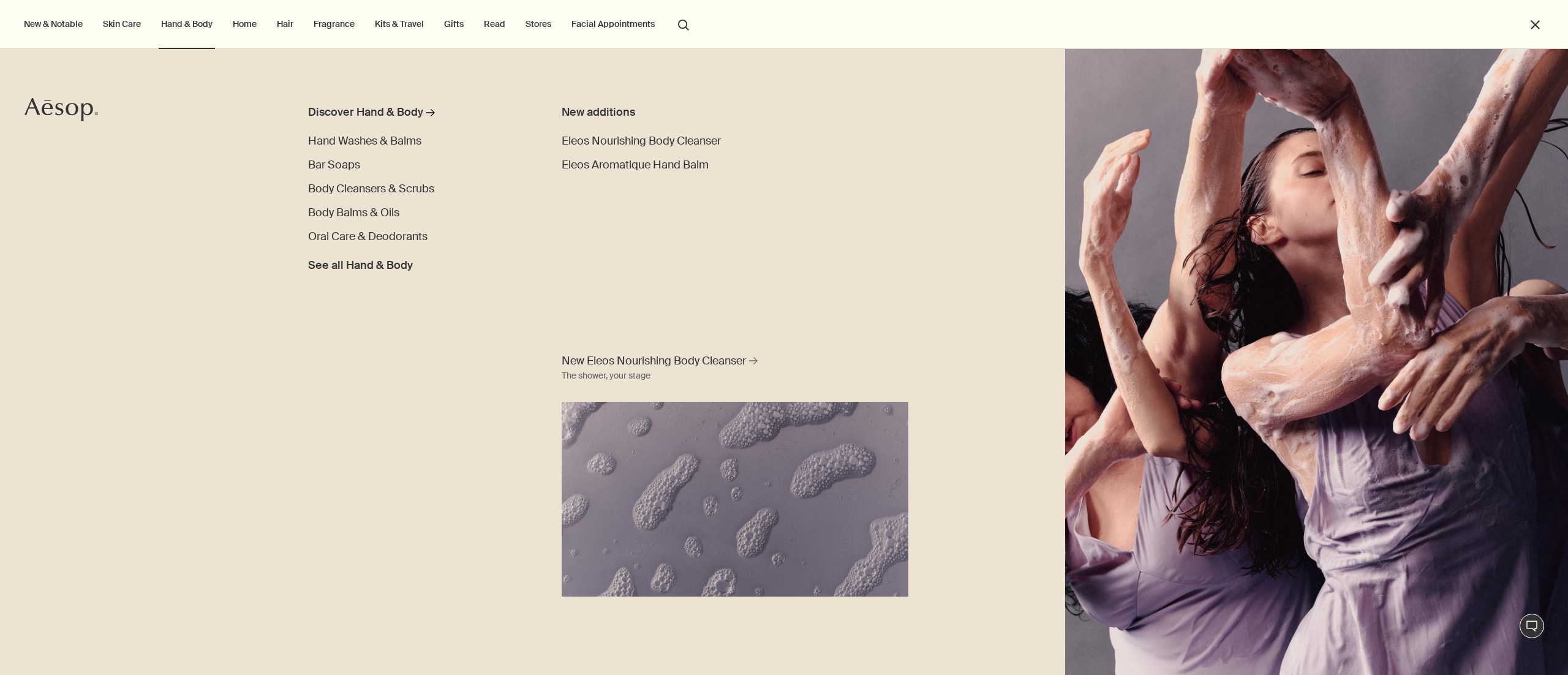 click on "Skin Care" at bounding box center (122, 24) 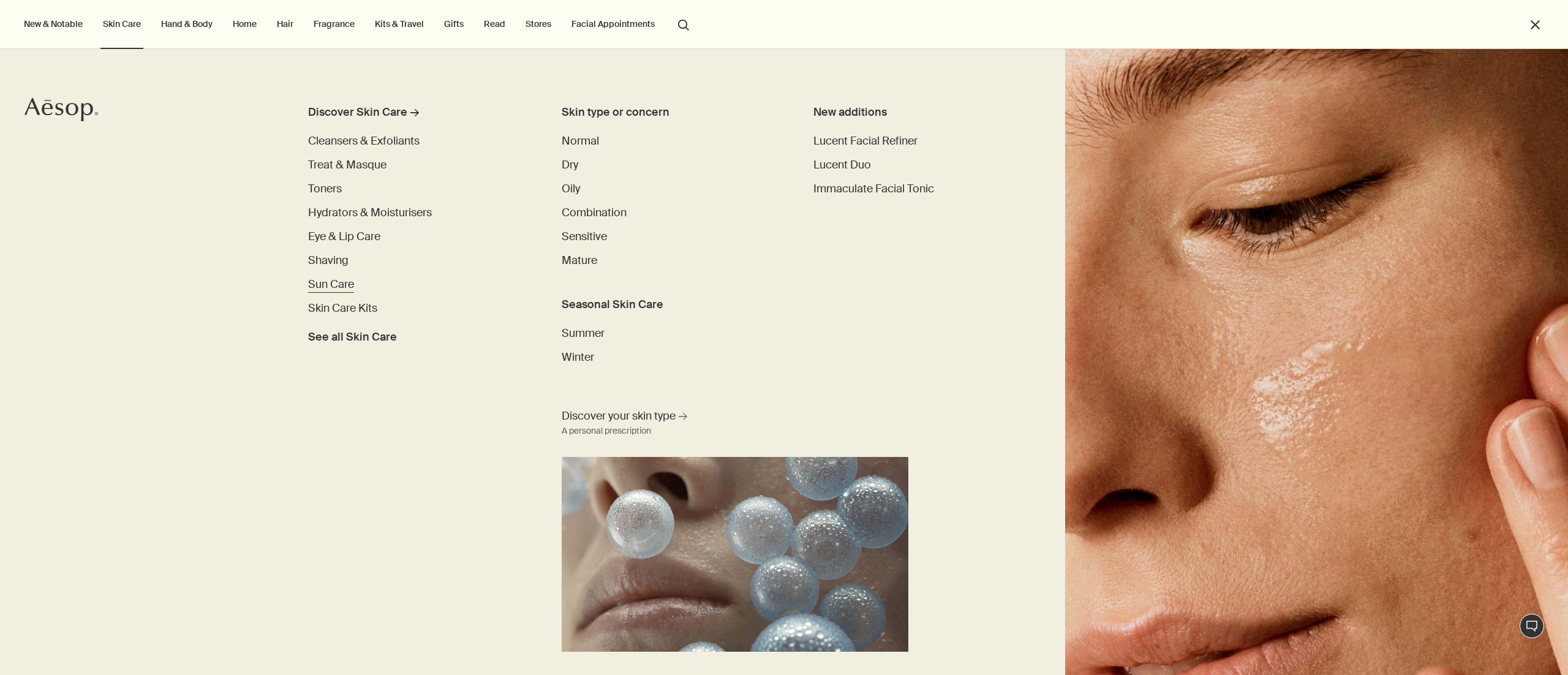 click on "Sun Care" at bounding box center [331, 284] 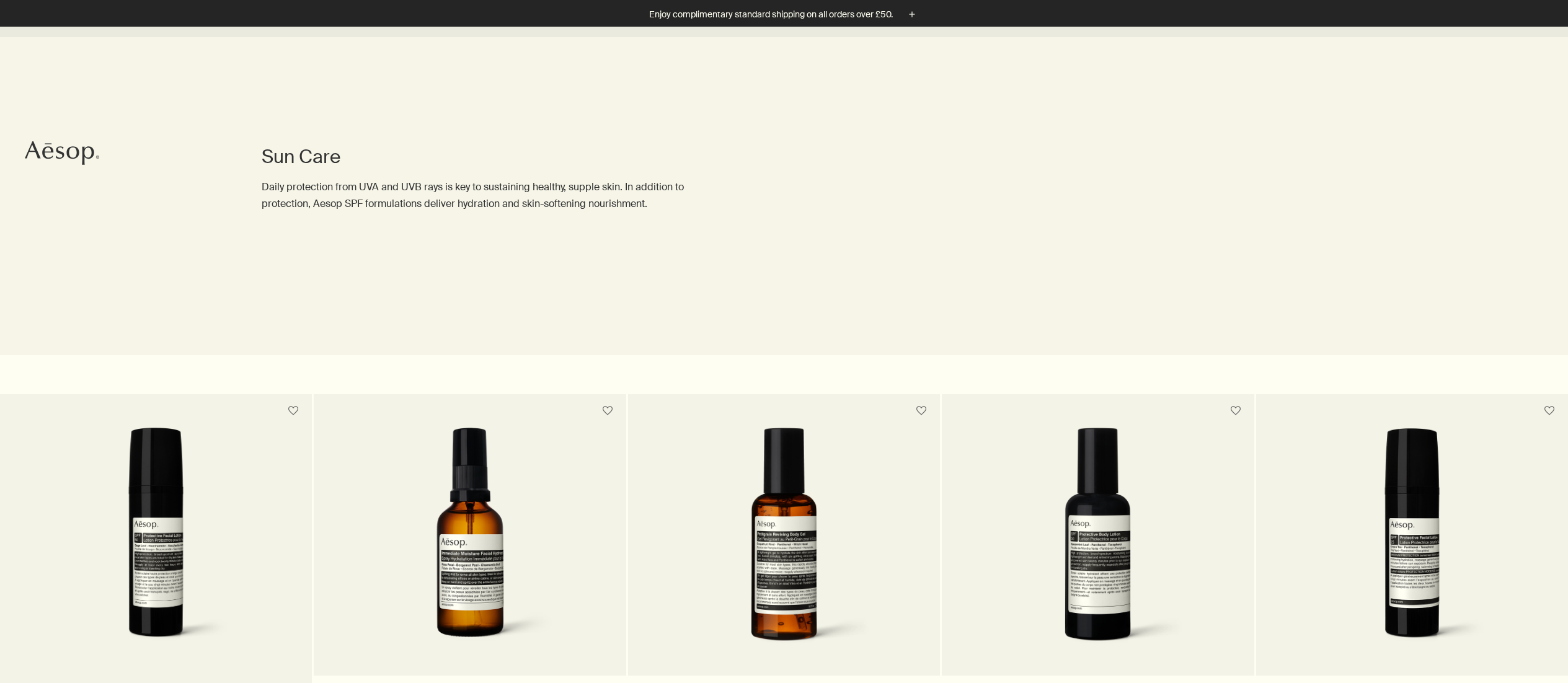 scroll, scrollTop: 496, scrollLeft: 0, axis: vertical 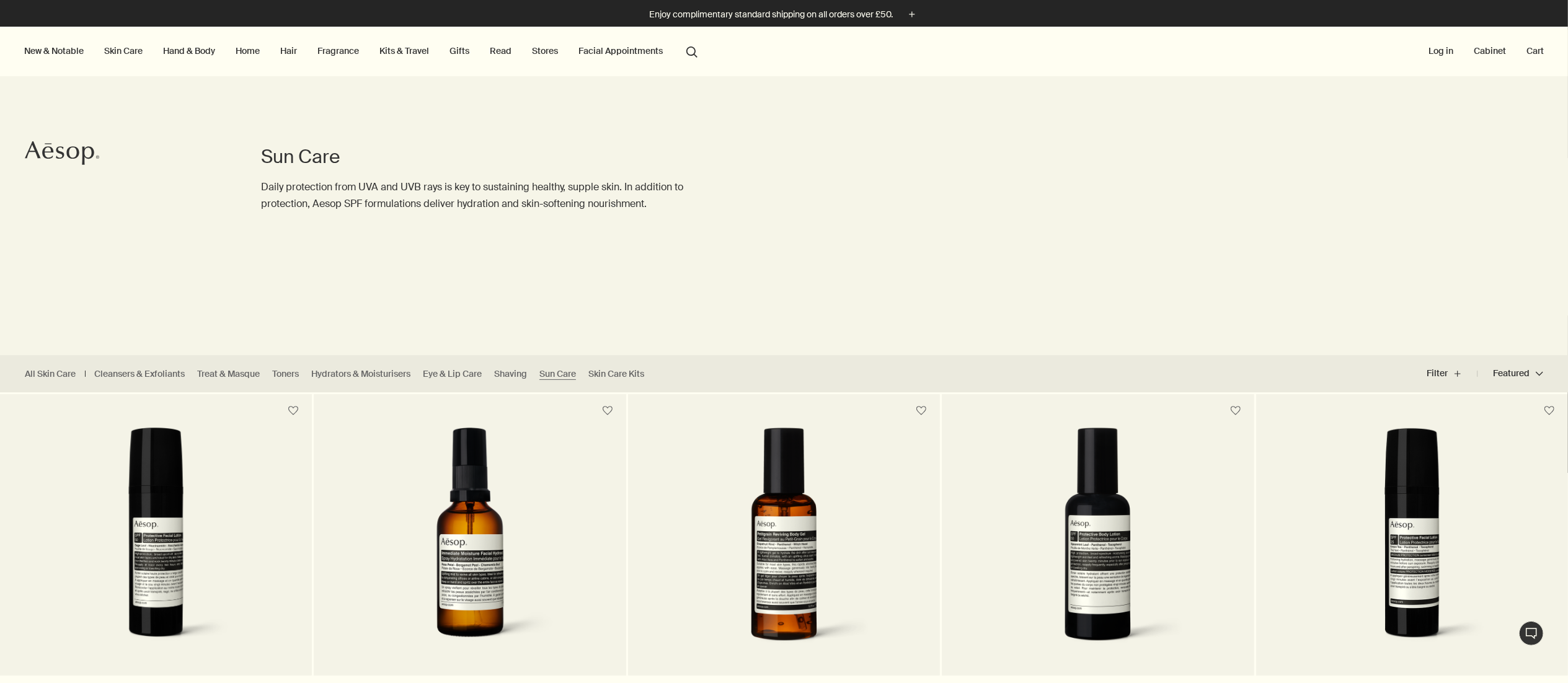 click on "Hair" at bounding box center (288, 51) 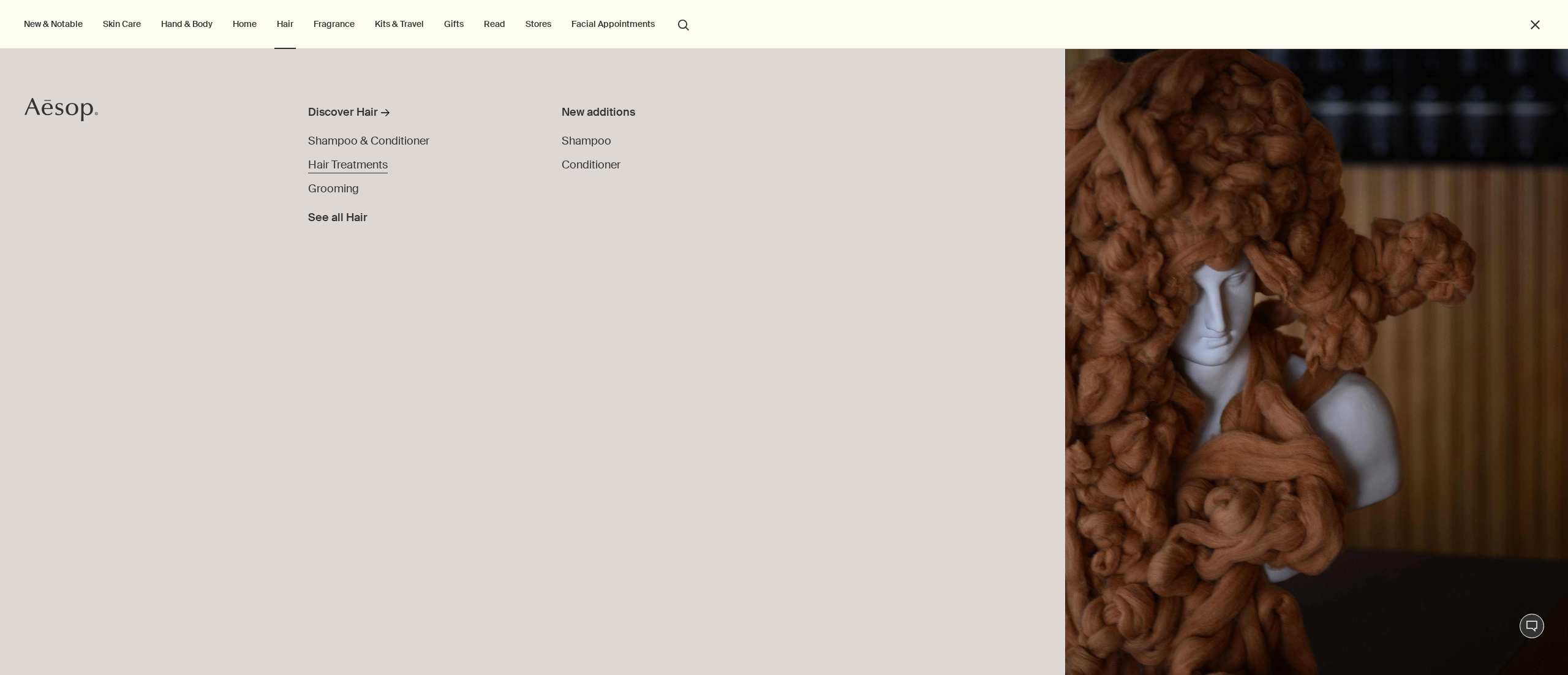 click on "Hair Treatments" at bounding box center [348, 165] 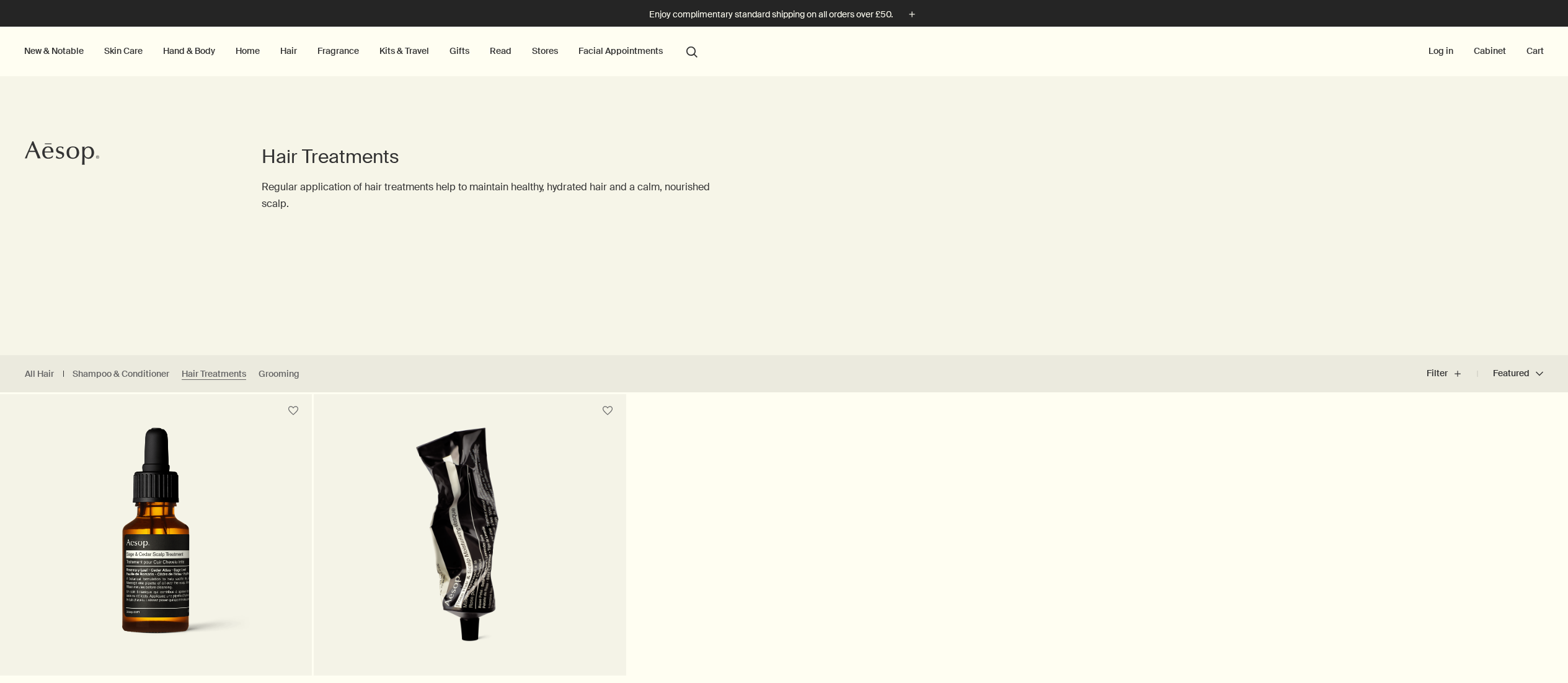 scroll, scrollTop: 0, scrollLeft: 0, axis: both 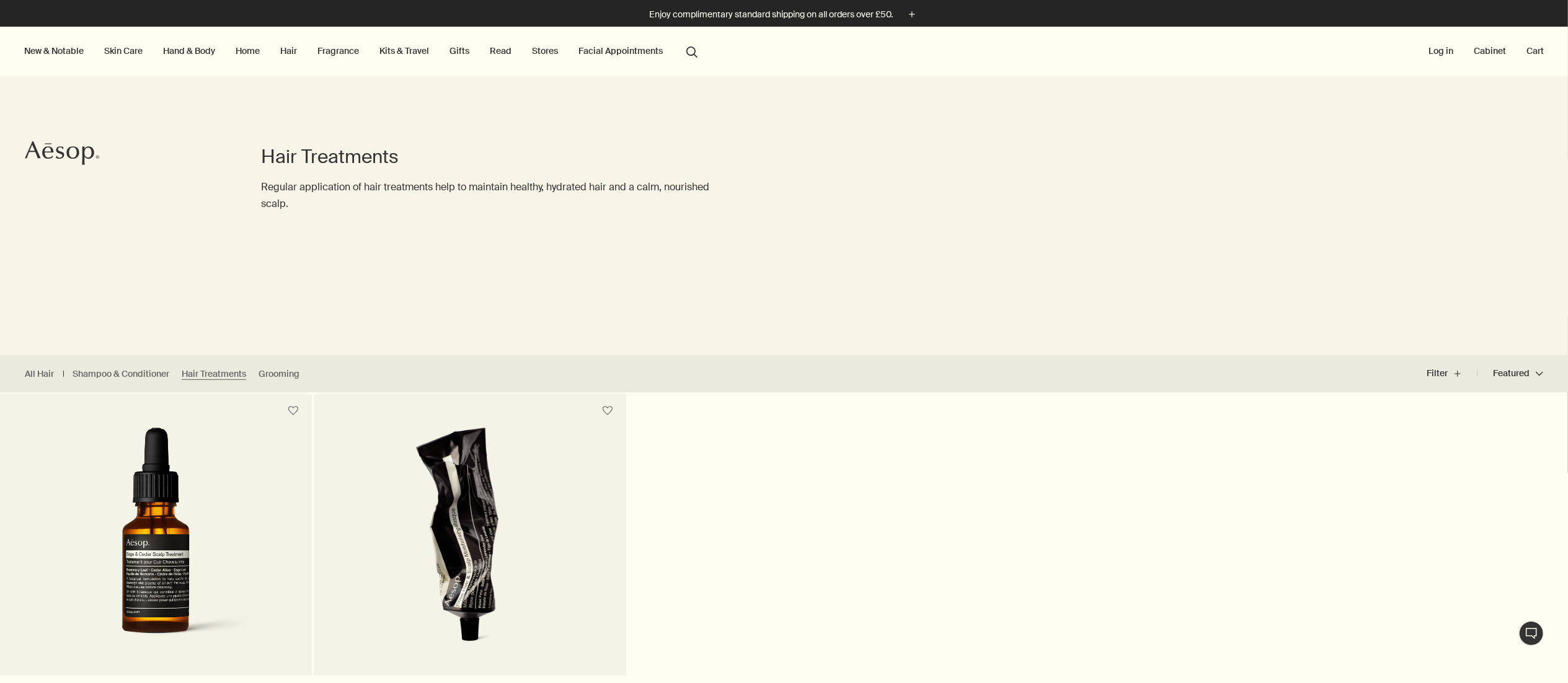 click on "Hand & Body" at bounding box center [189, 51] 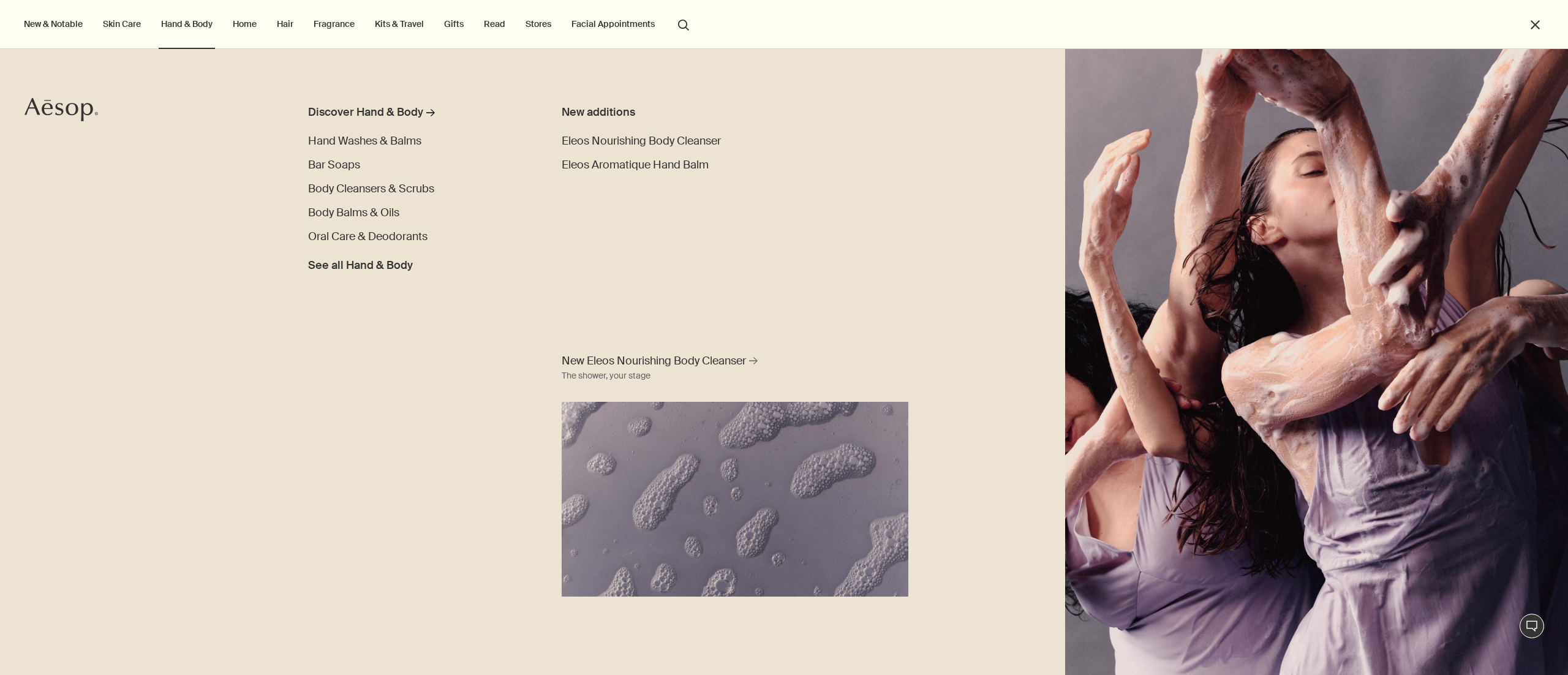 click on "Skin Care" at bounding box center [122, 24] 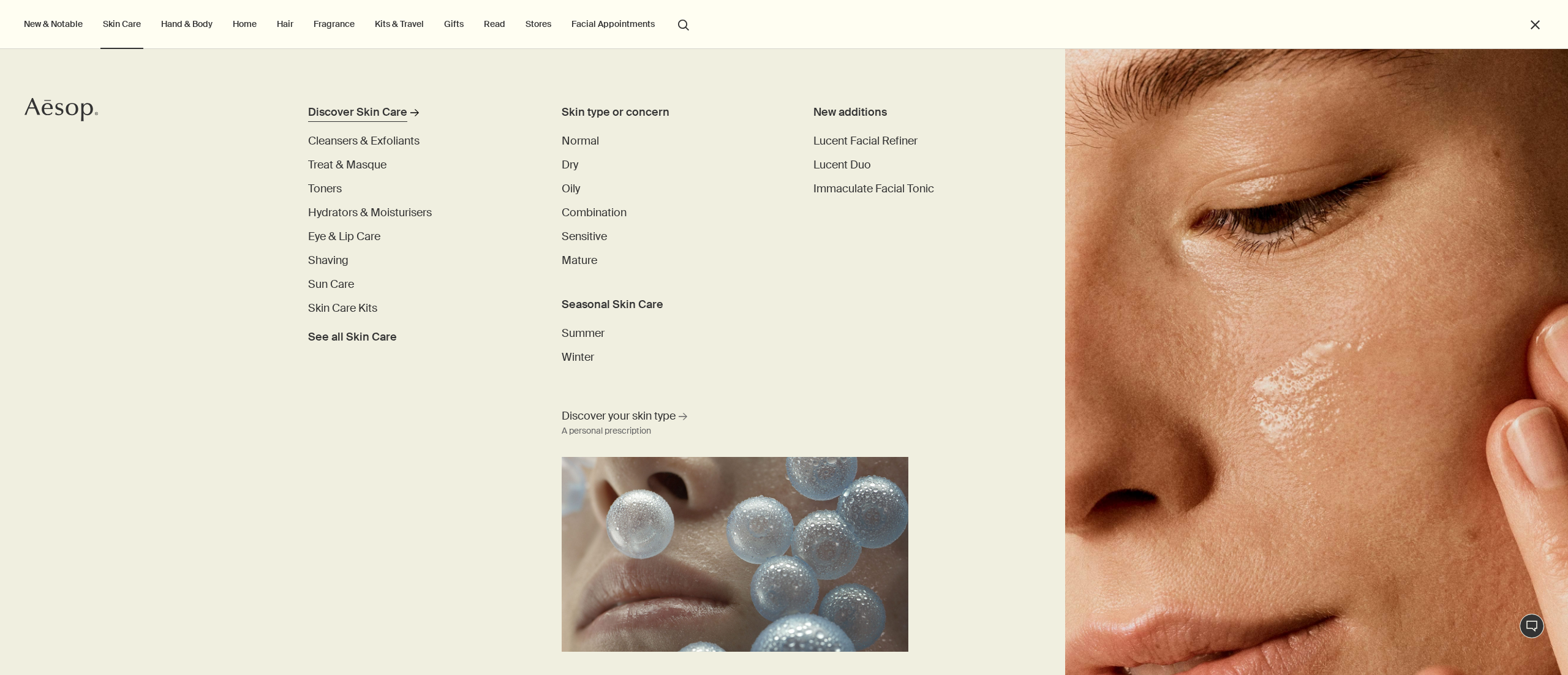 click on "Discover Skin Care" at bounding box center [358, 112] 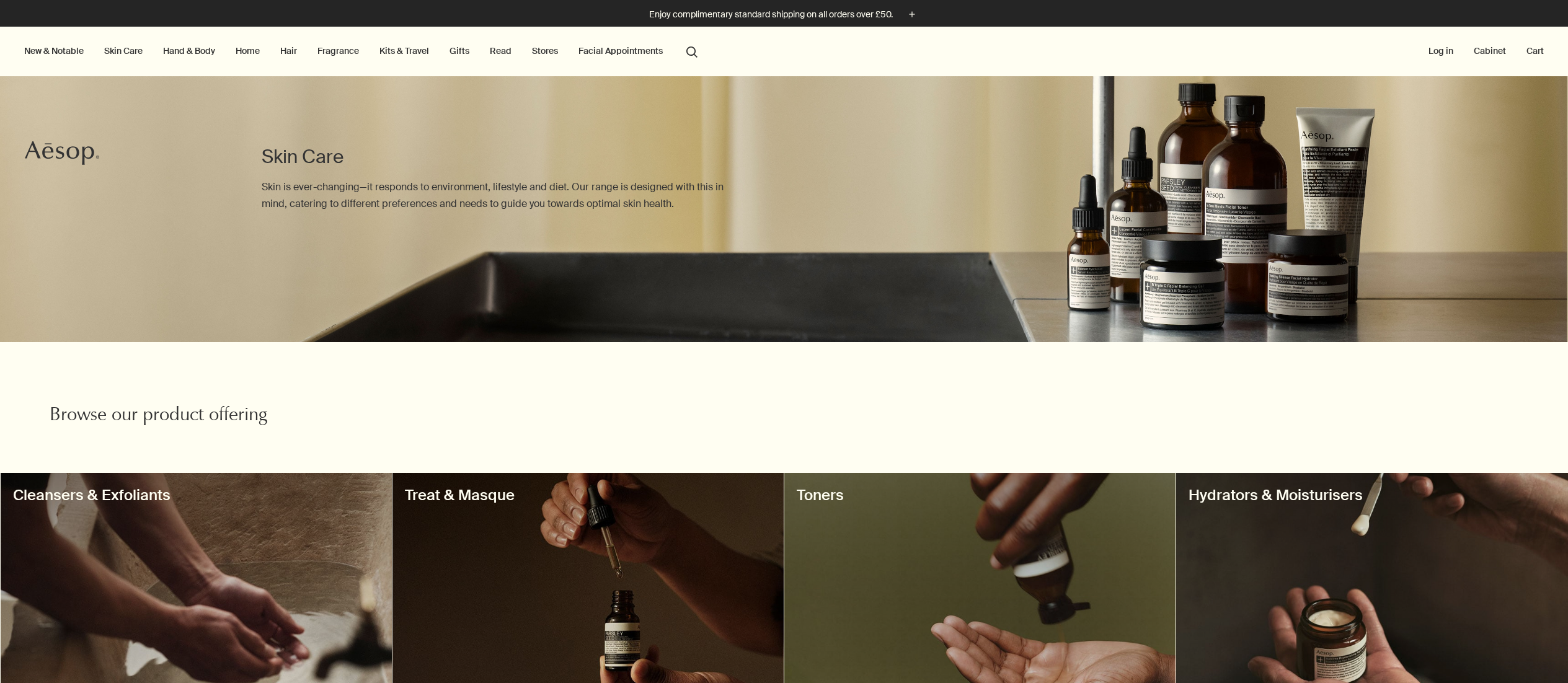 scroll, scrollTop: 0, scrollLeft: 0, axis: both 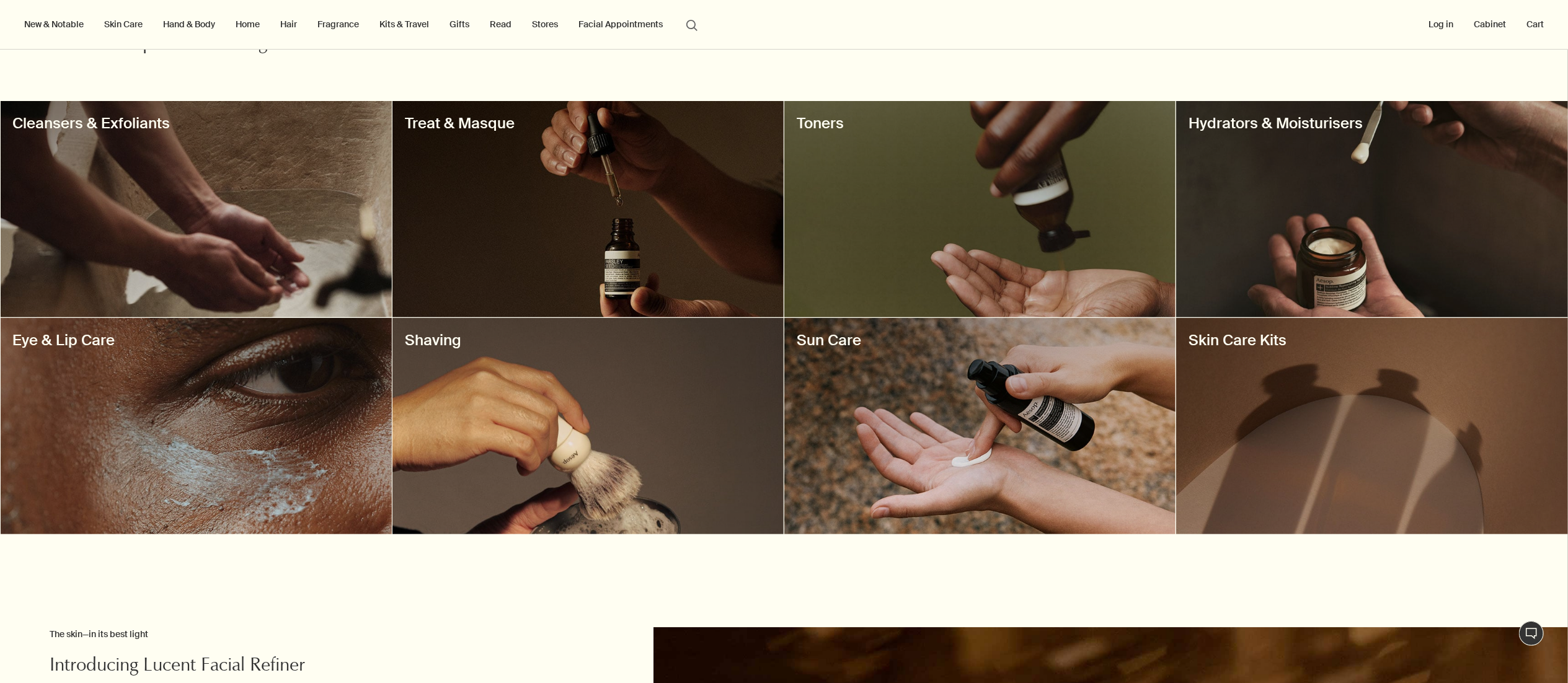 click at bounding box center [588, 209] 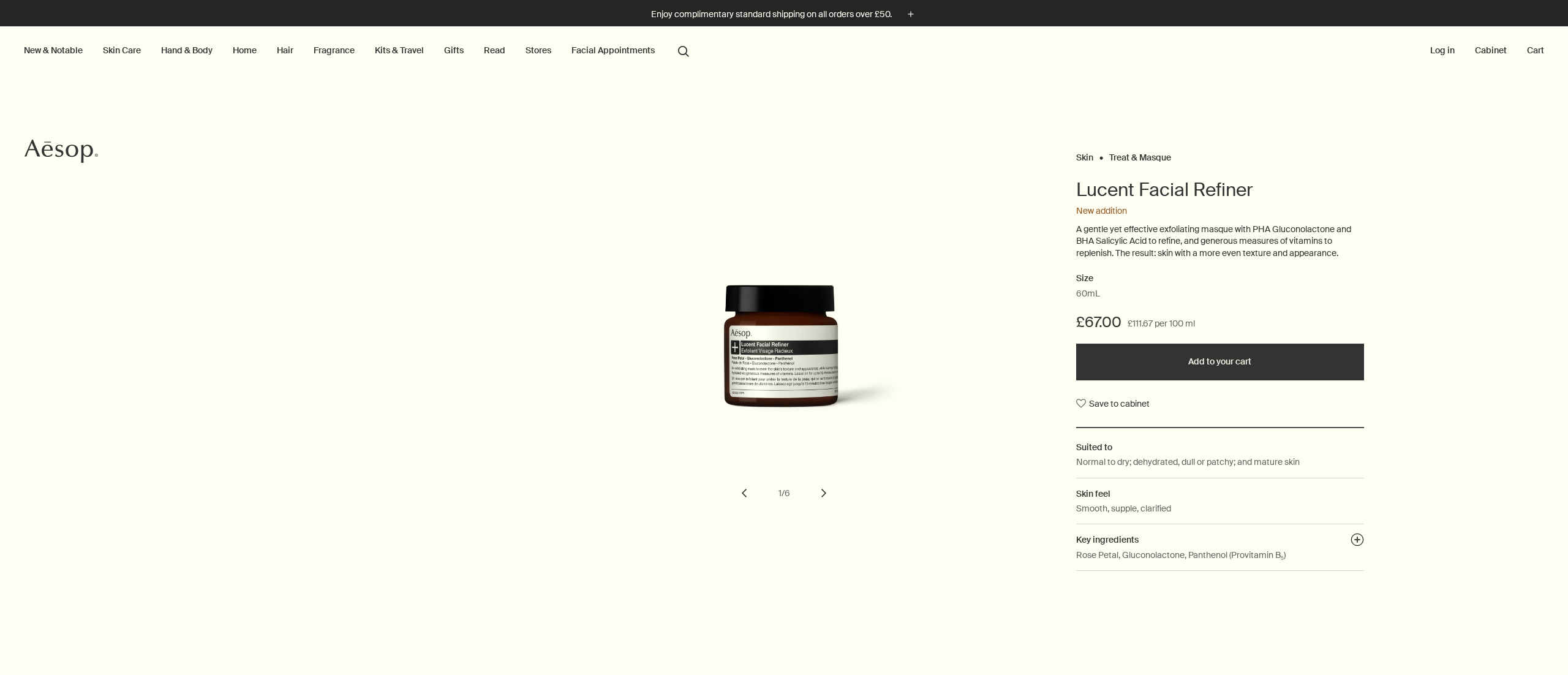 scroll, scrollTop: 0, scrollLeft: 0, axis: both 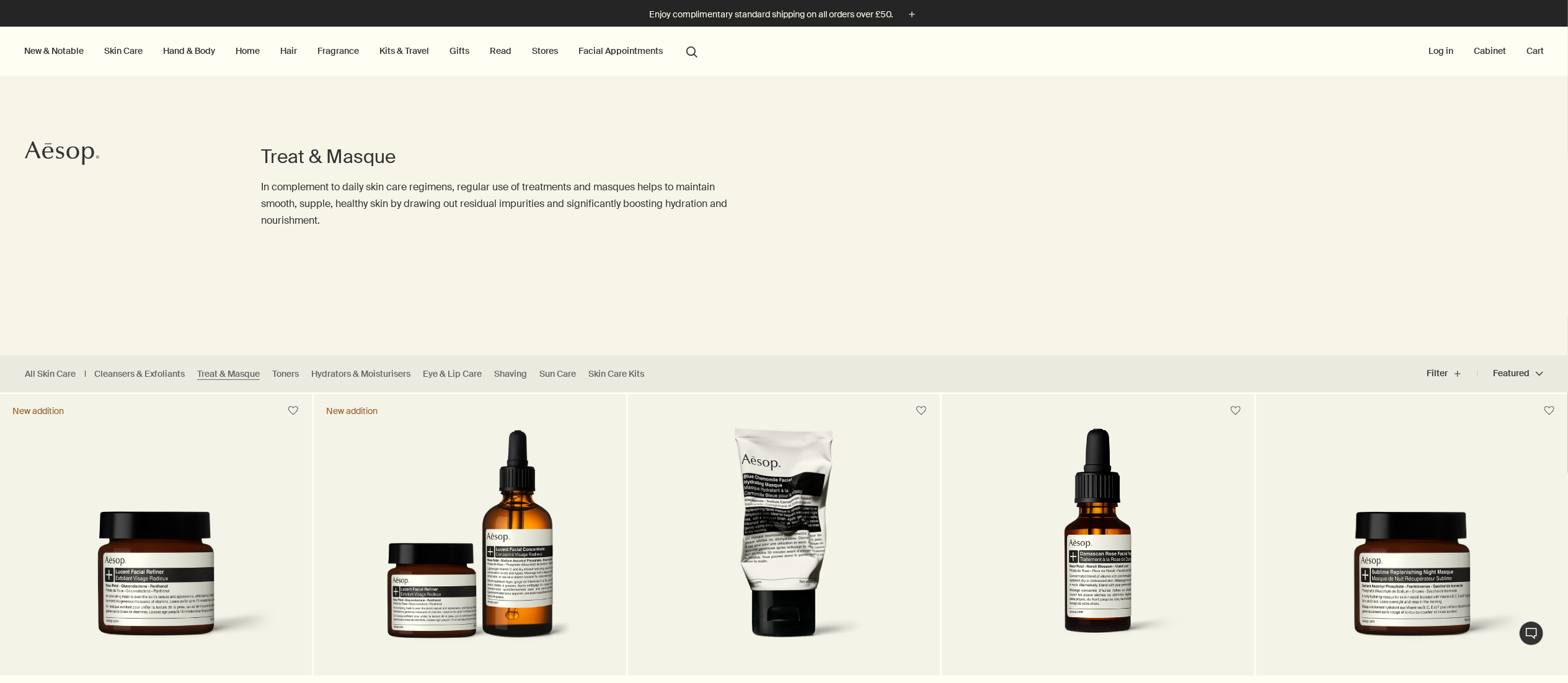 click on "Featured Featured chevron" at bounding box center [1510, 374] 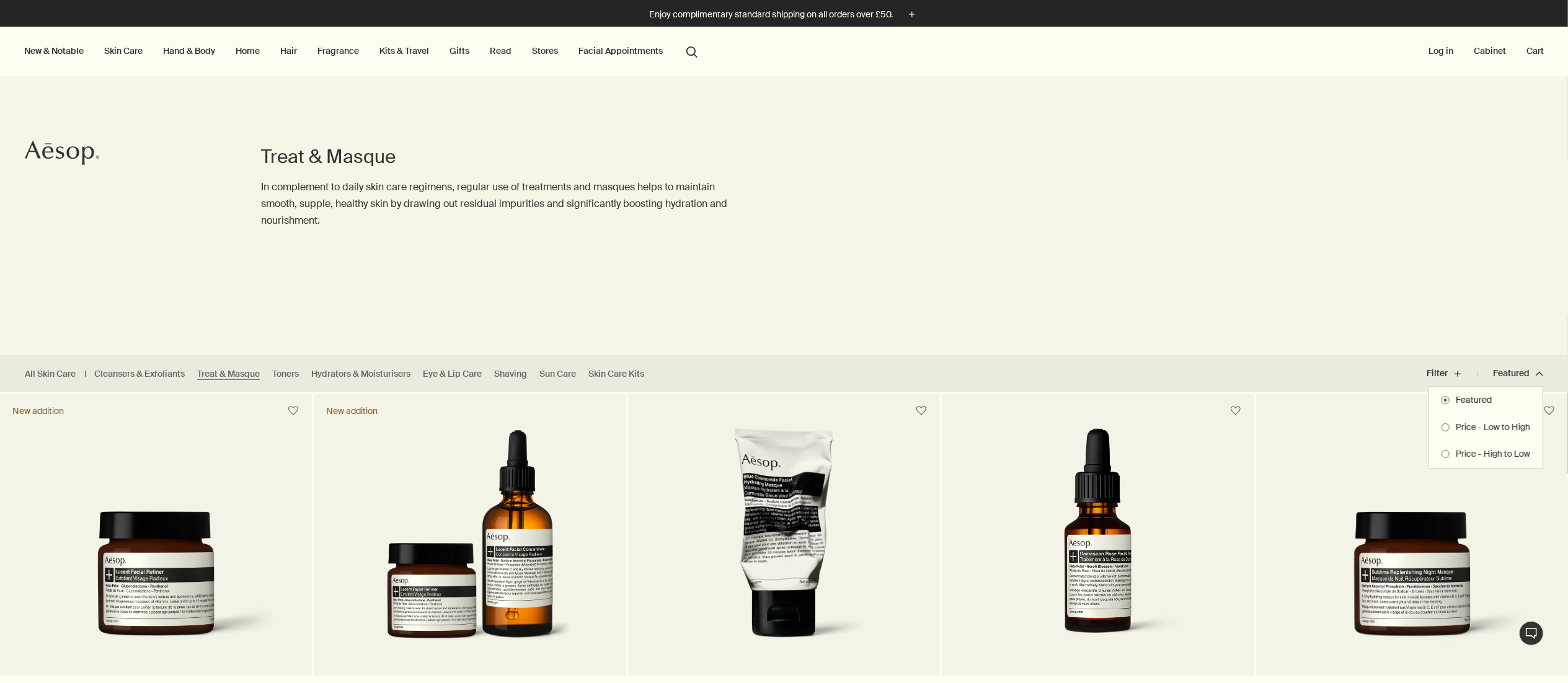 click on "Price - Low to High" at bounding box center [1490, 428] 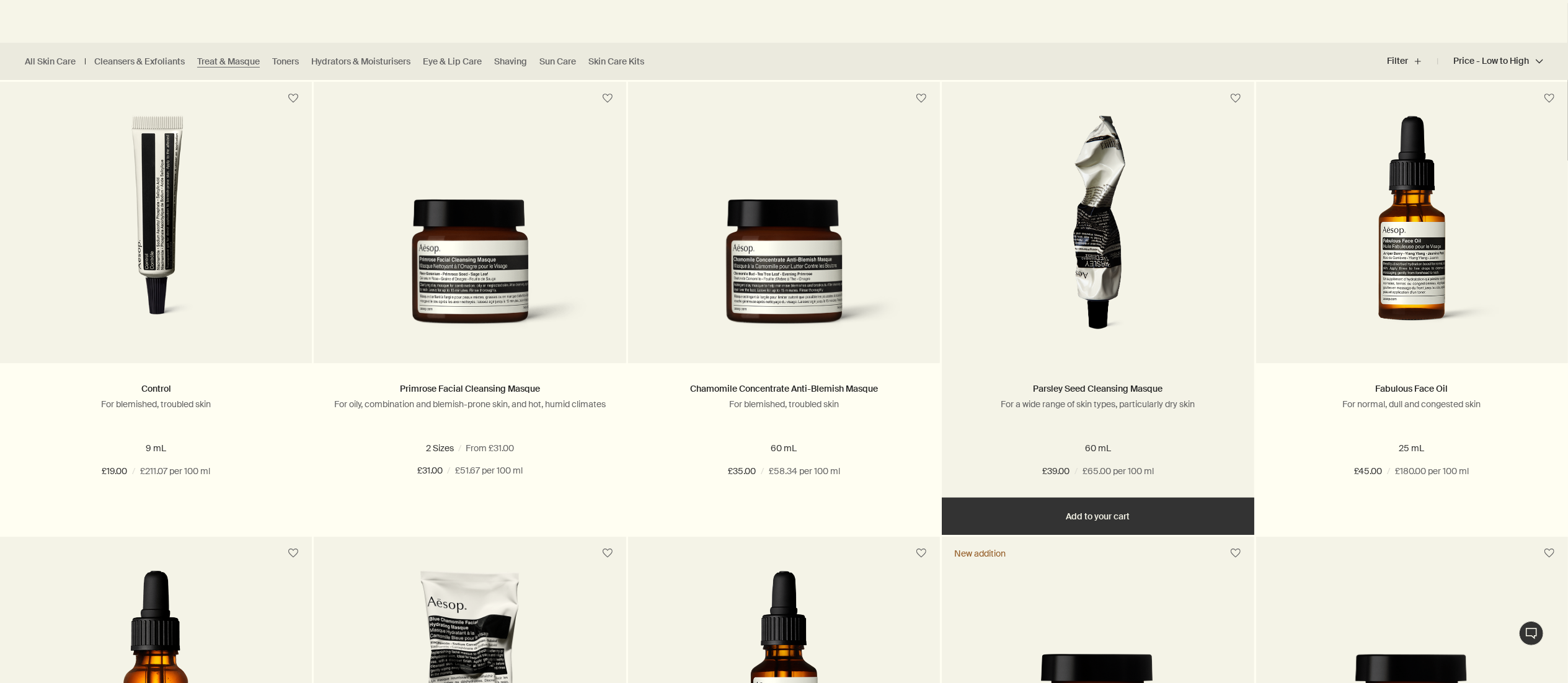scroll, scrollTop: 372, scrollLeft: 0, axis: vertical 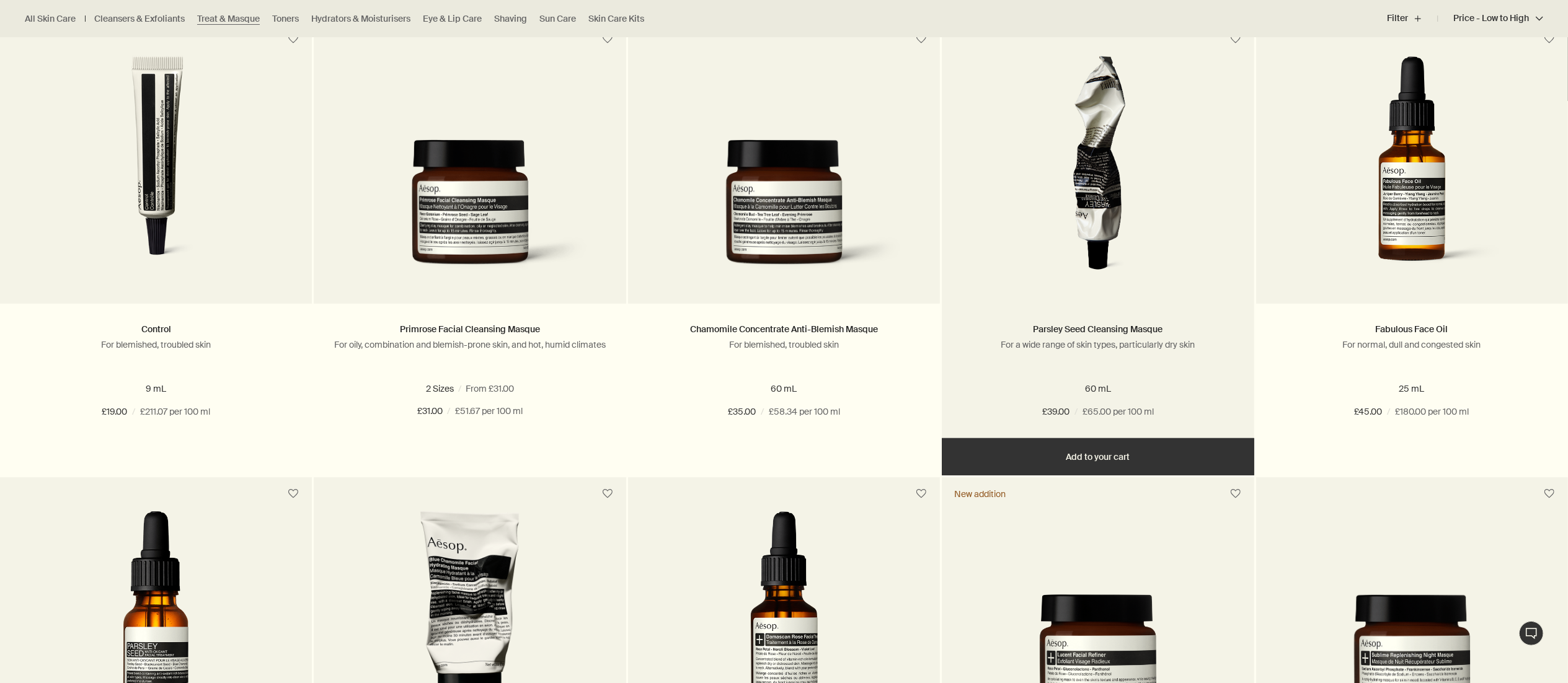 click on "Add Add to your cart" at bounding box center [1097, 457] 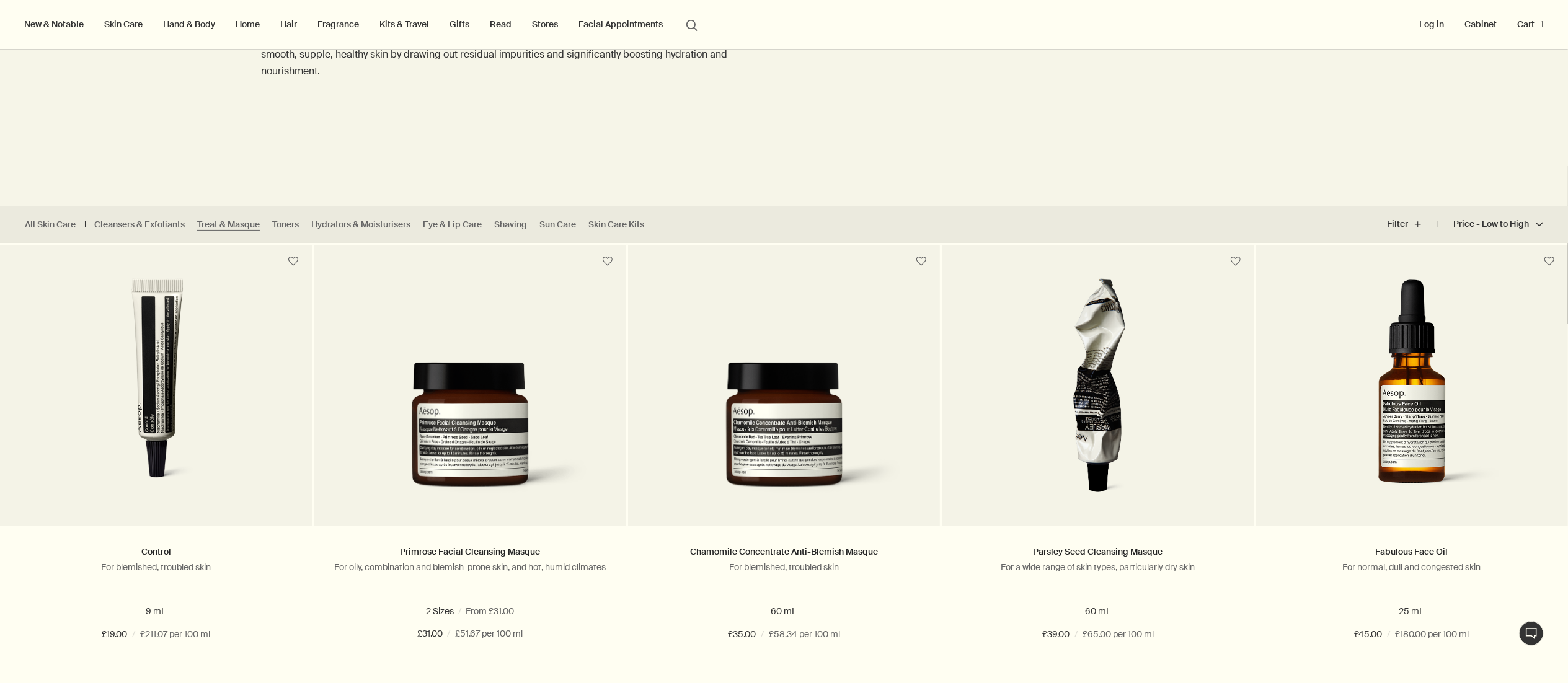 scroll, scrollTop: 0, scrollLeft: 0, axis: both 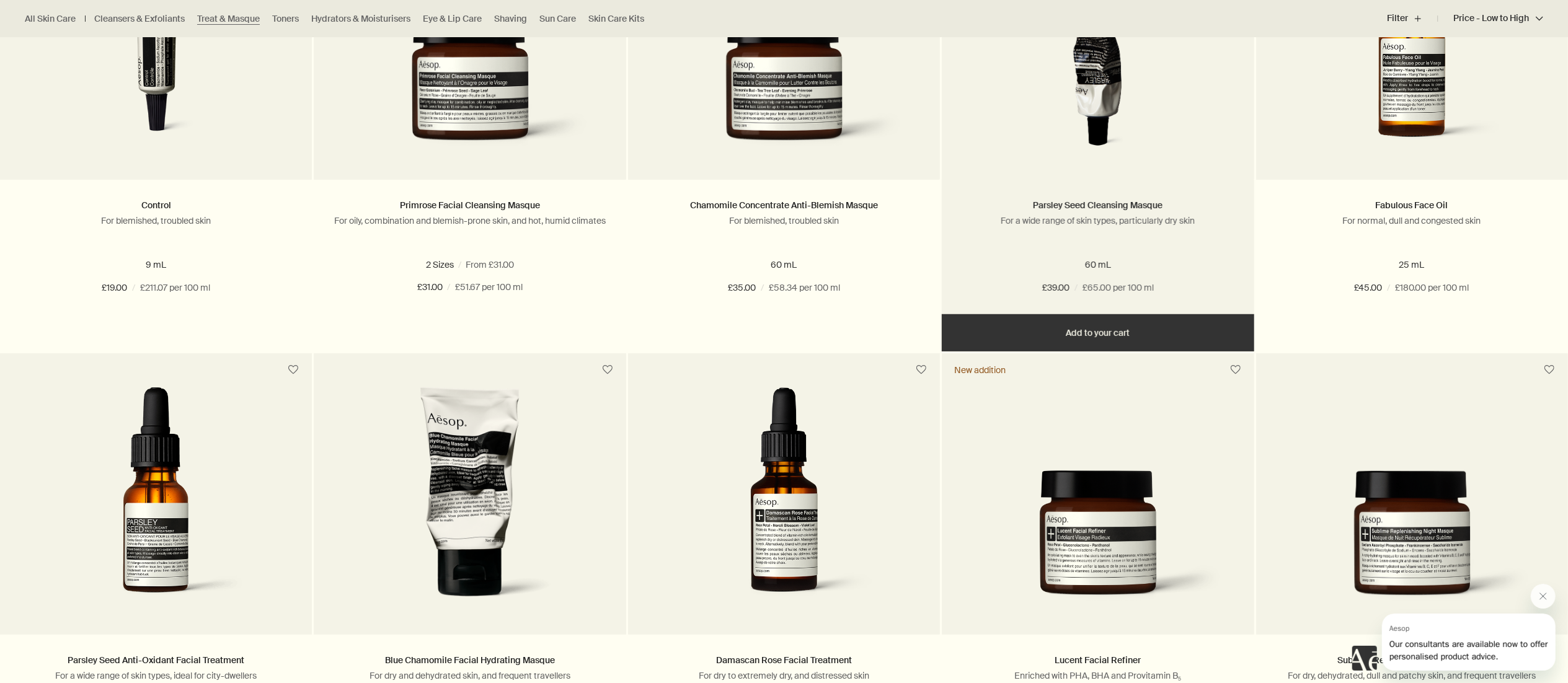 click on "Added Added to your cart Add Add to your cart" at bounding box center (1097, 333) 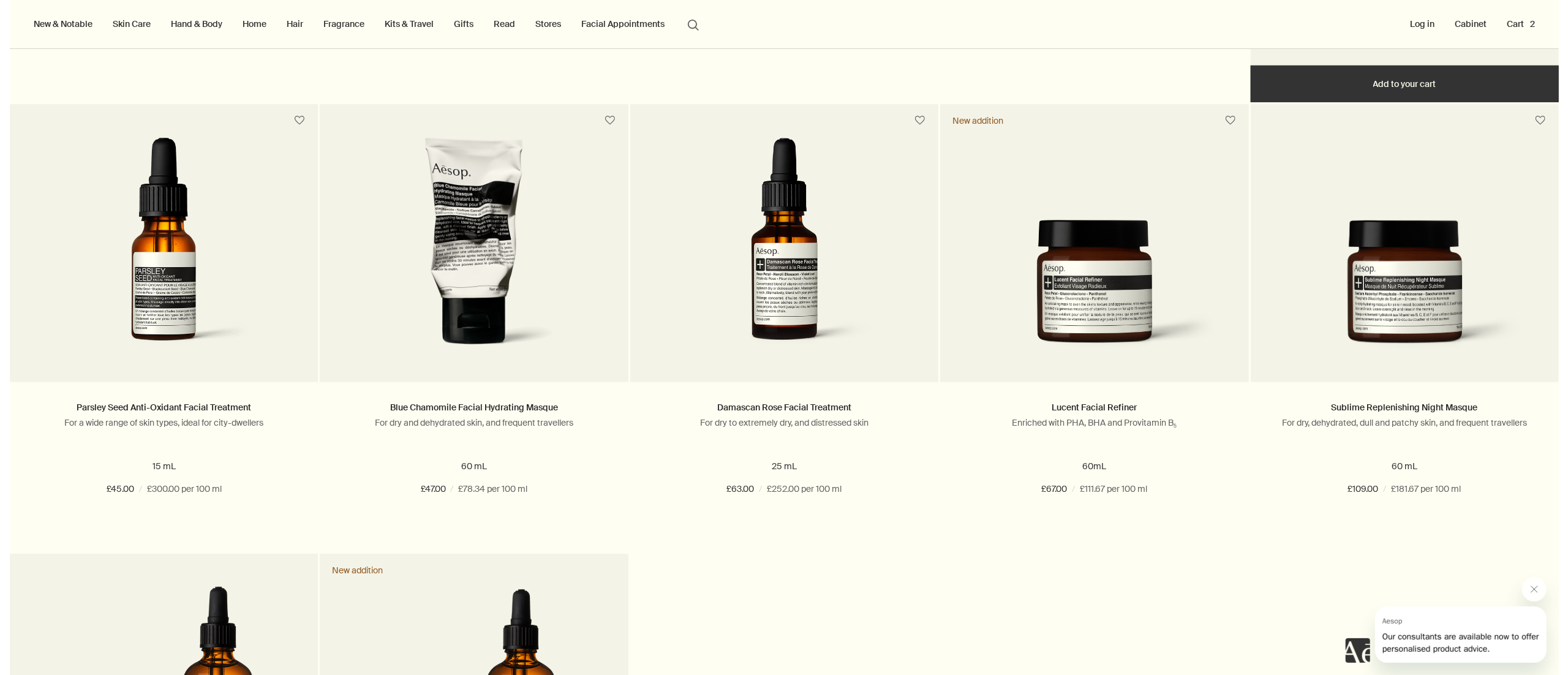 scroll, scrollTop: 0, scrollLeft: 0, axis: both 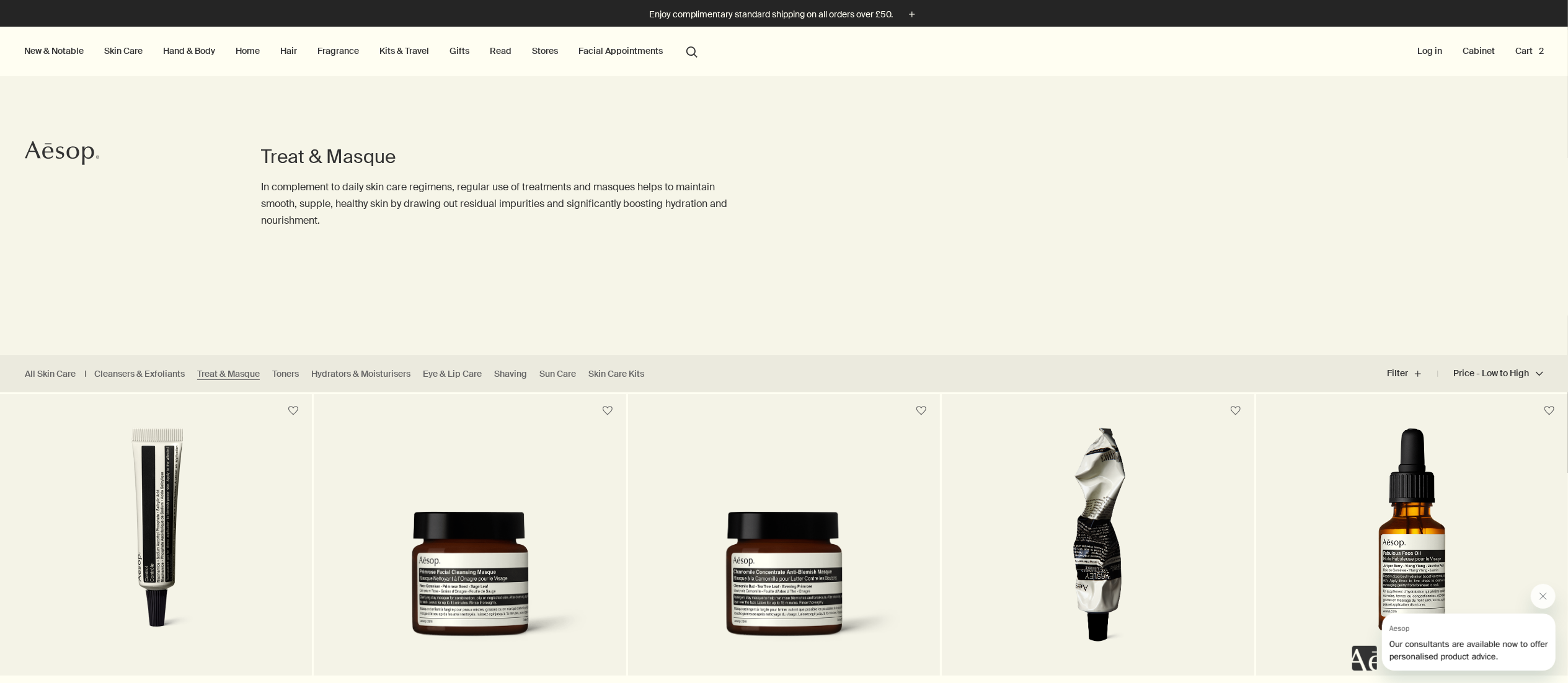 click on "Cart 2" at bounding box center [1530, 51] 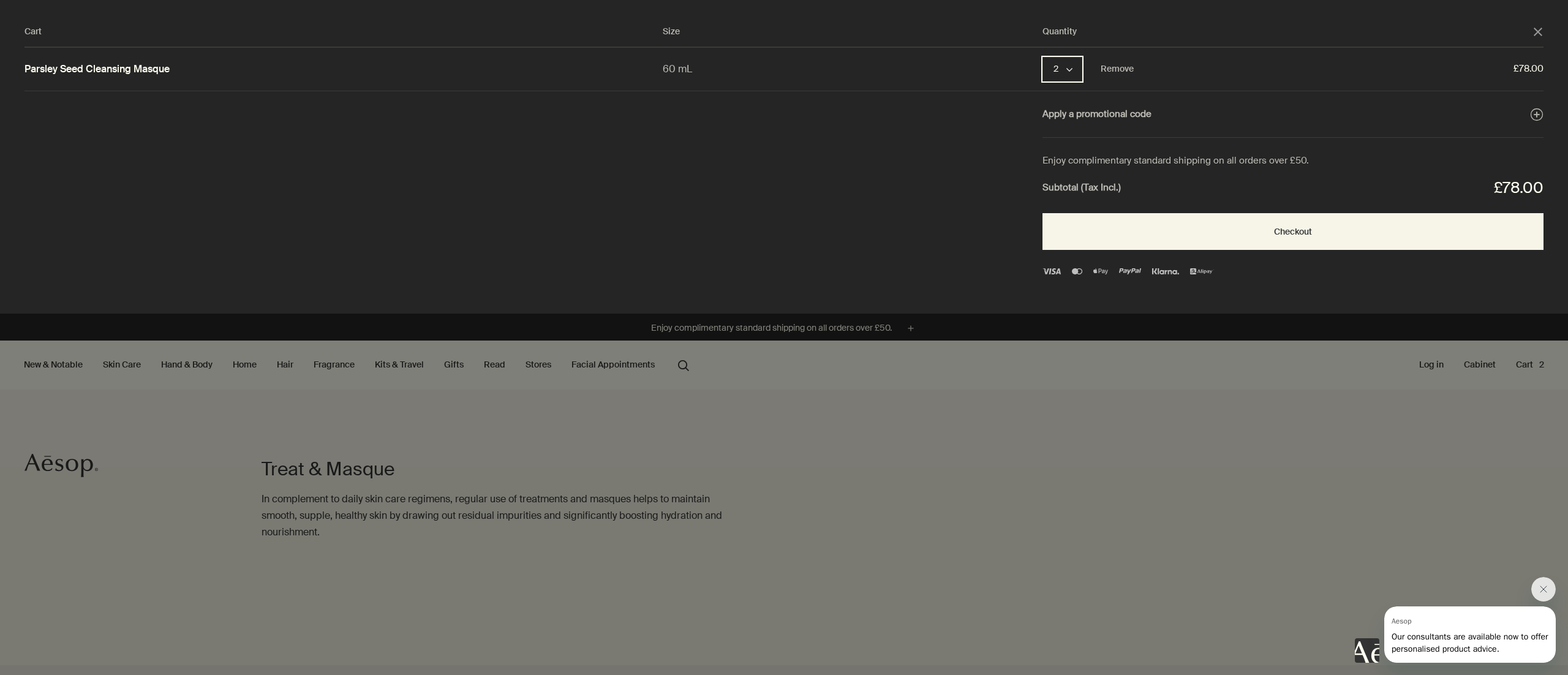click on "2 chevron" at bounding box center (1062, 69) 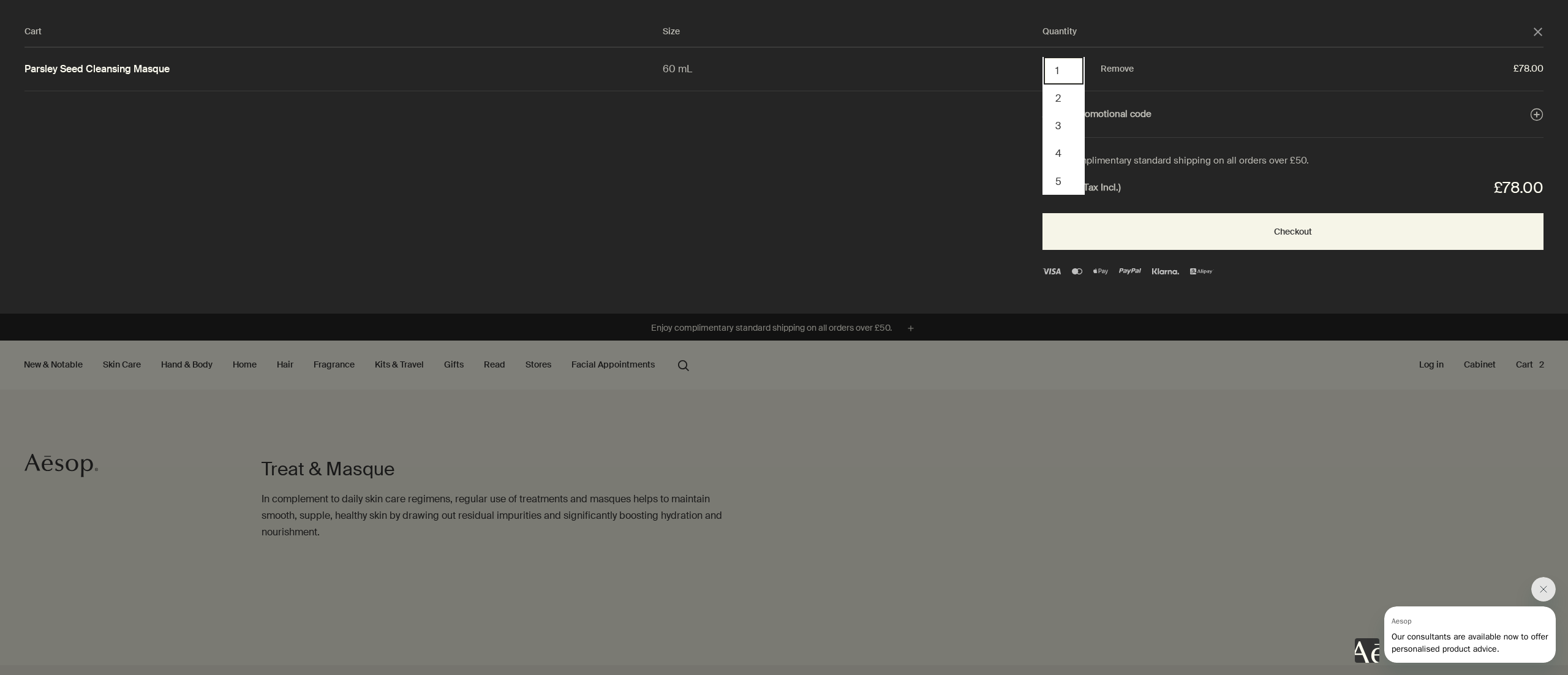 click on "1" at bounding box center (1063, 70) 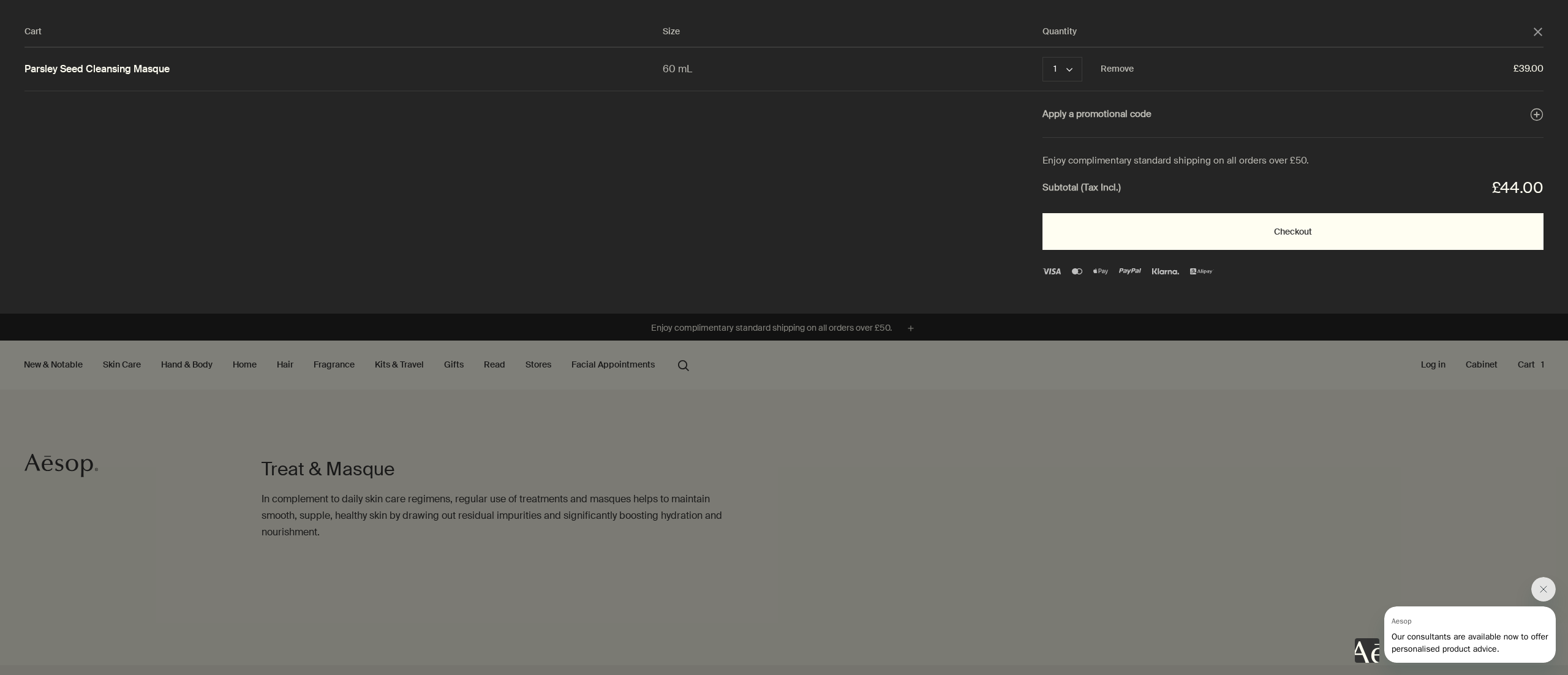 click on "Checkout" at bounding box center [1293, 232] 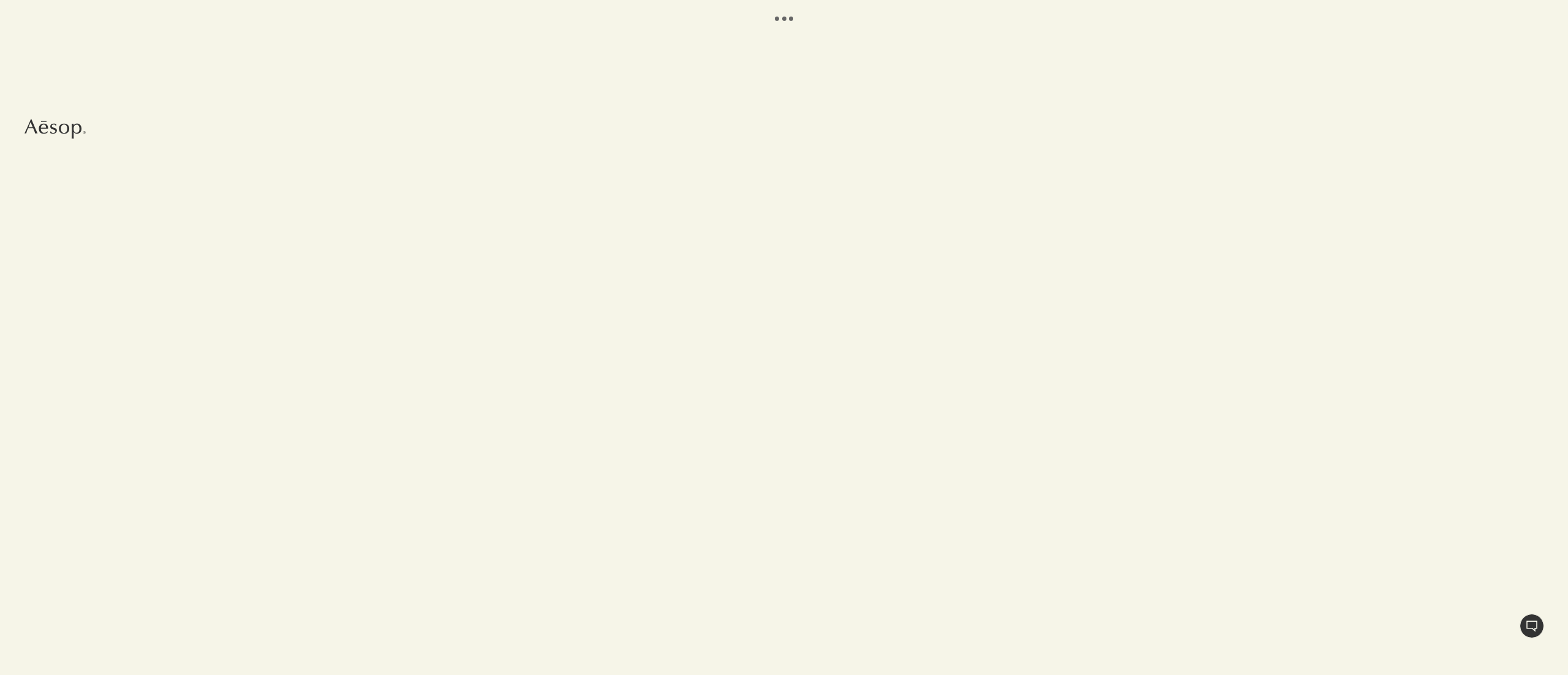 scroll, scrollTop: 0, scrollLeft: 0, axis: both 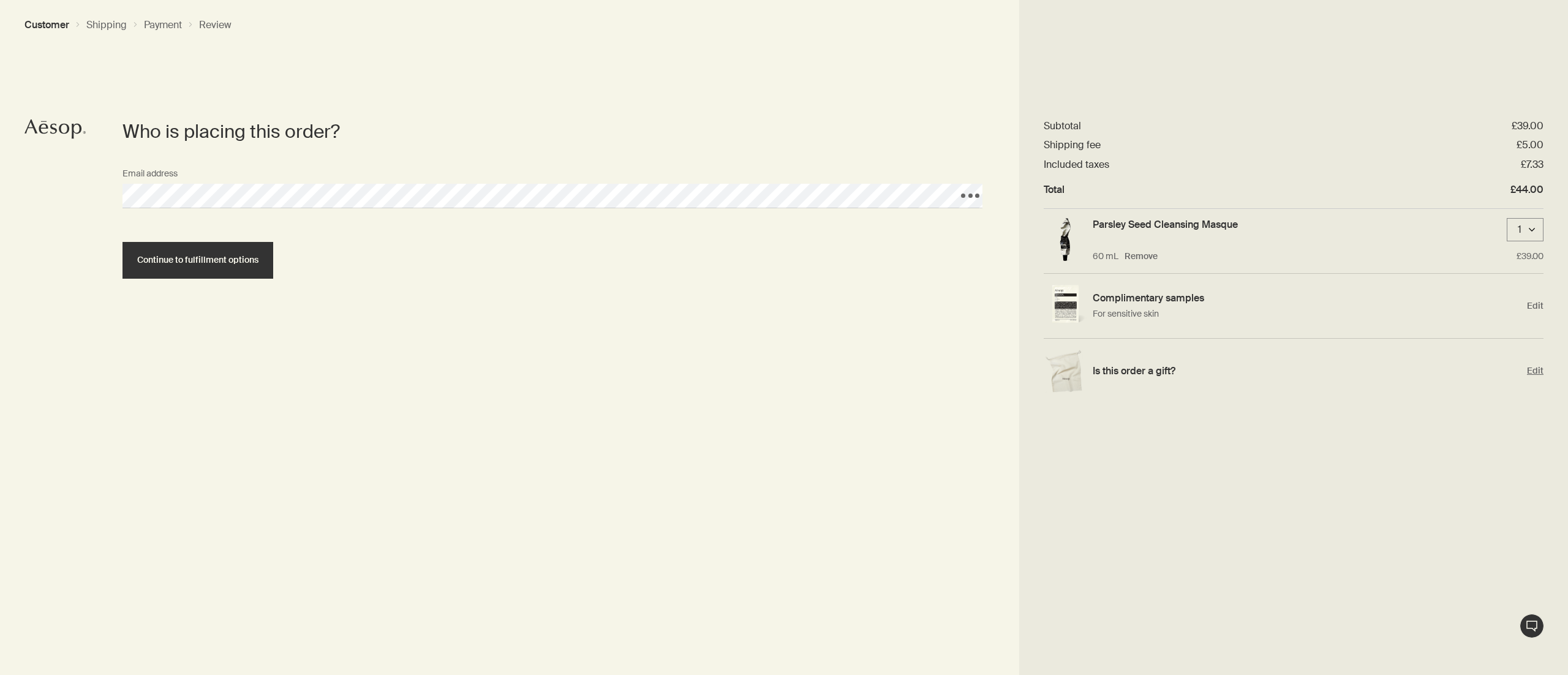 click on "Edit" at bounding box center (1535, 371) 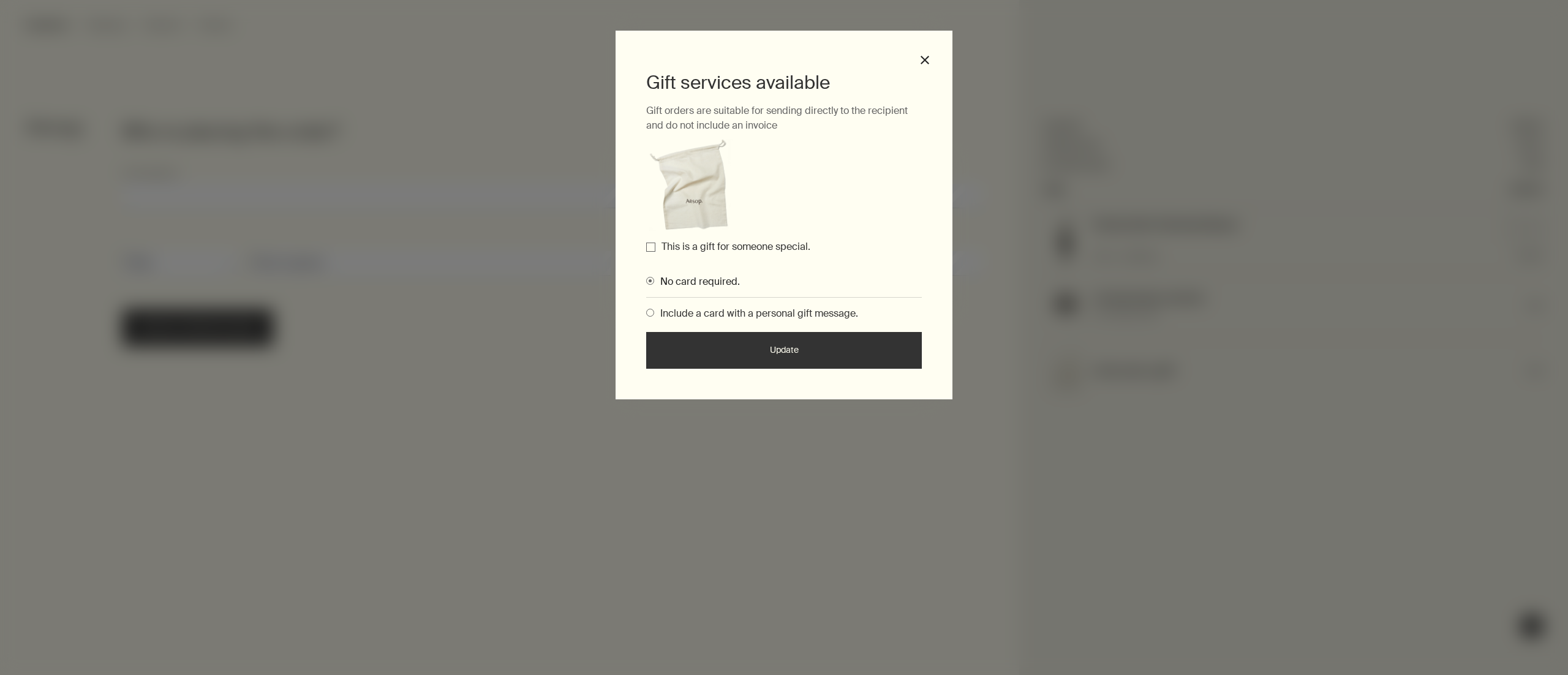 click on "This is a gift for someone special." at bounding box center (736, 246) 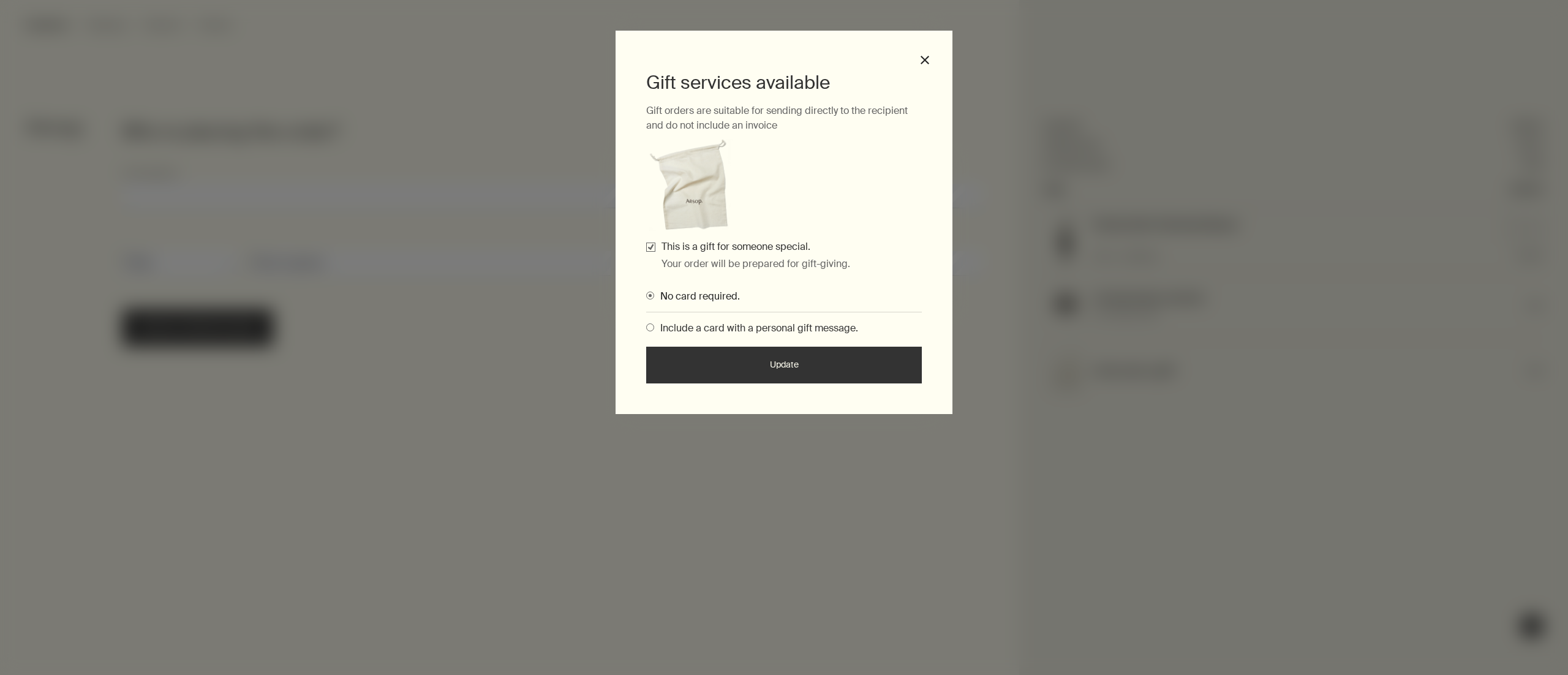 click on "Update" at bounding box center [784, 365] 